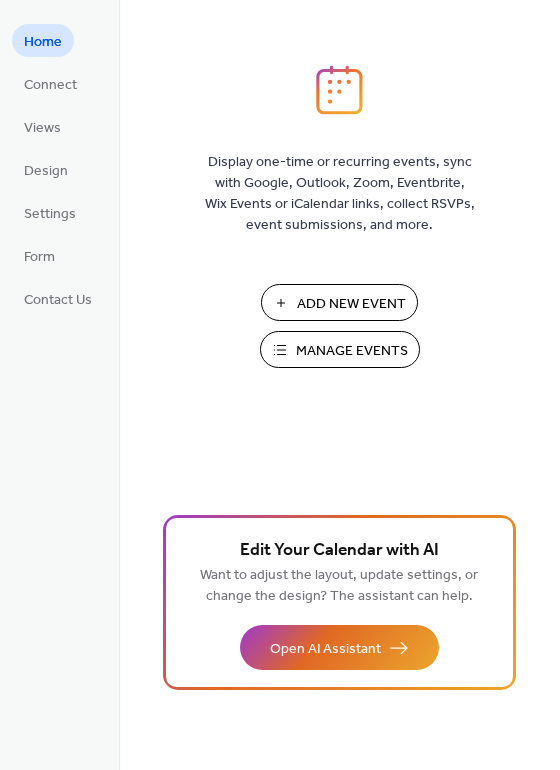 scroll, scrollTop: 0, scrollLeft: 0, axis: both 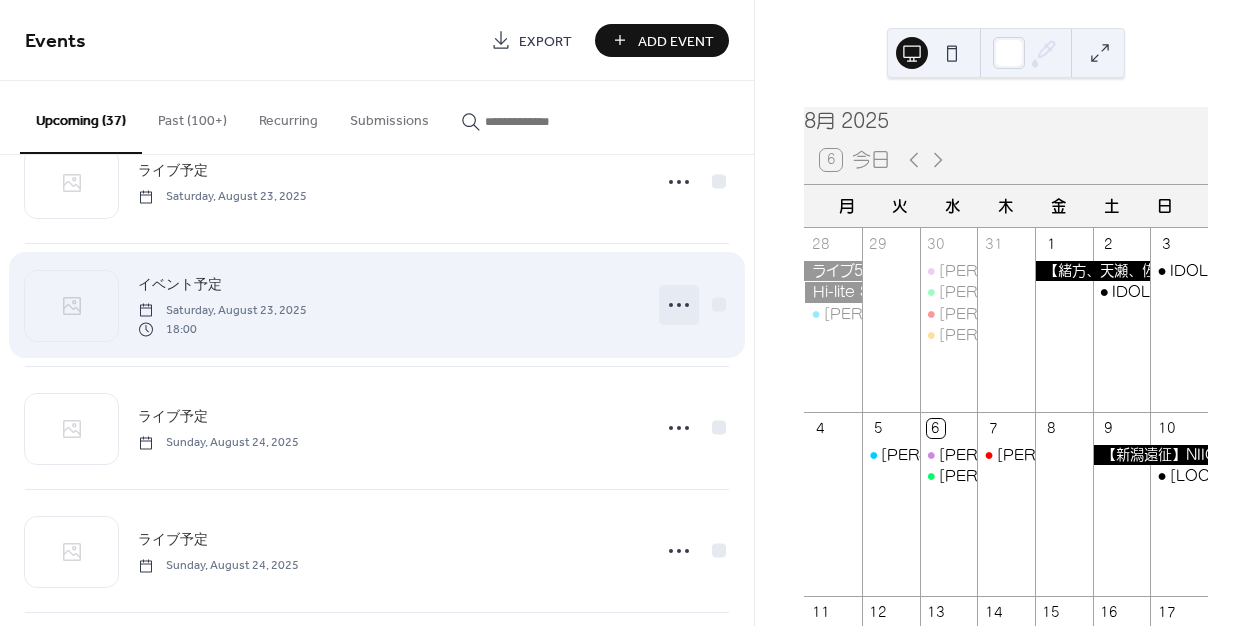 click 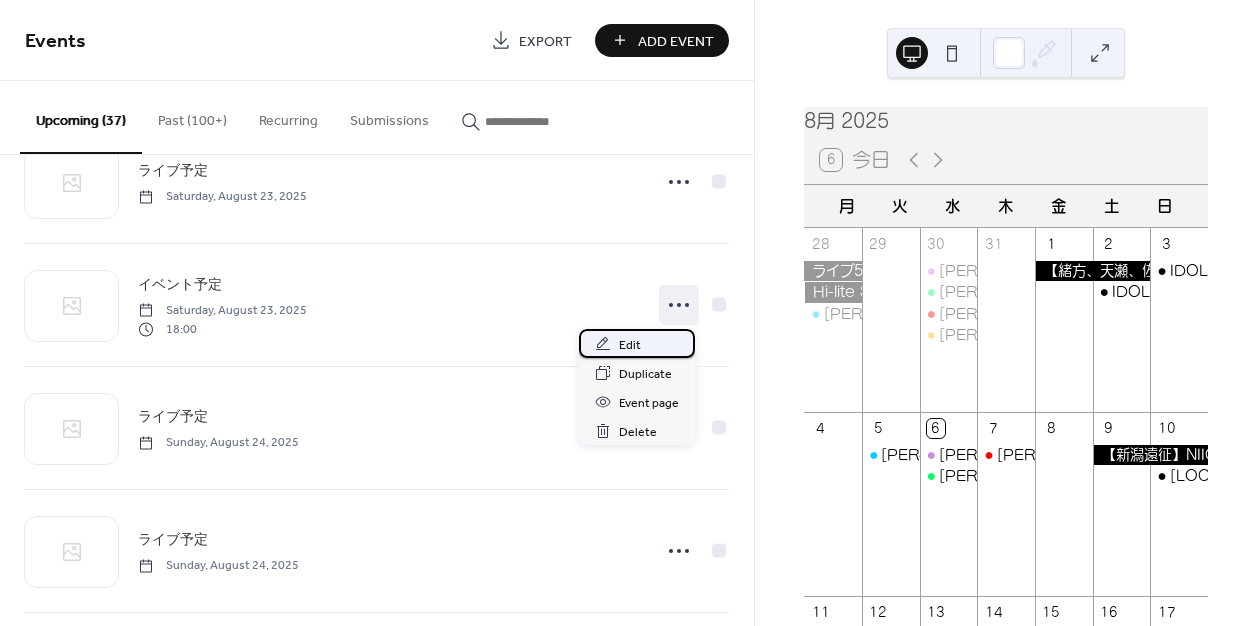 click on "Edit" at bounding box center (630, 345) 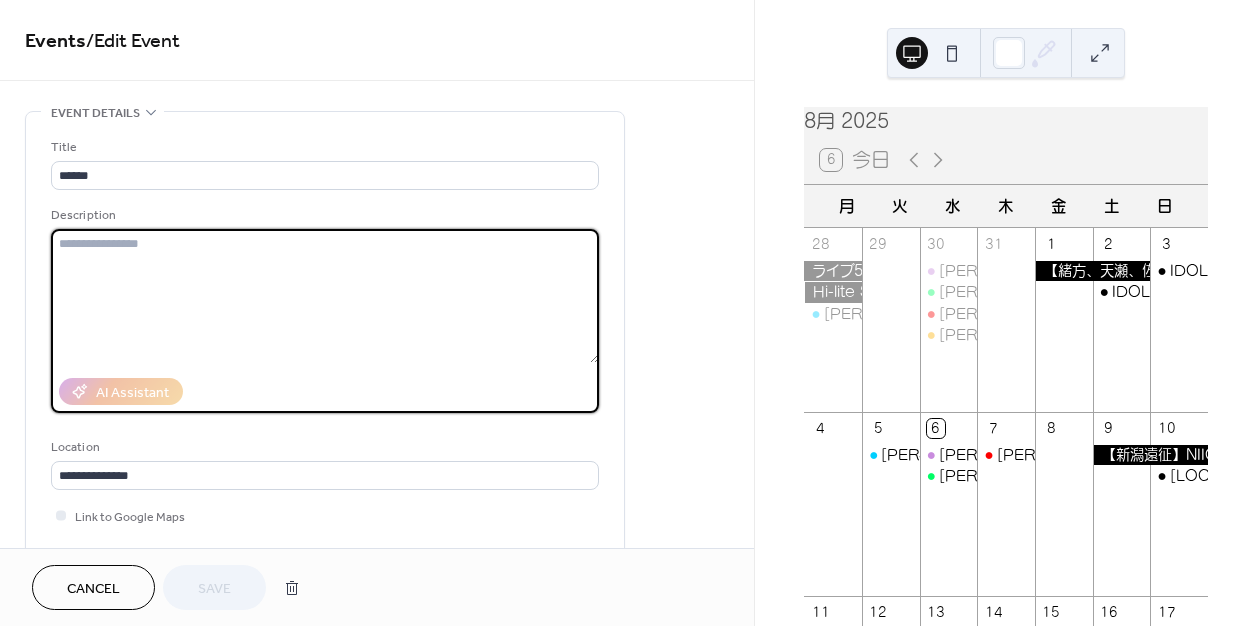 click at bounding box center [325, 296] 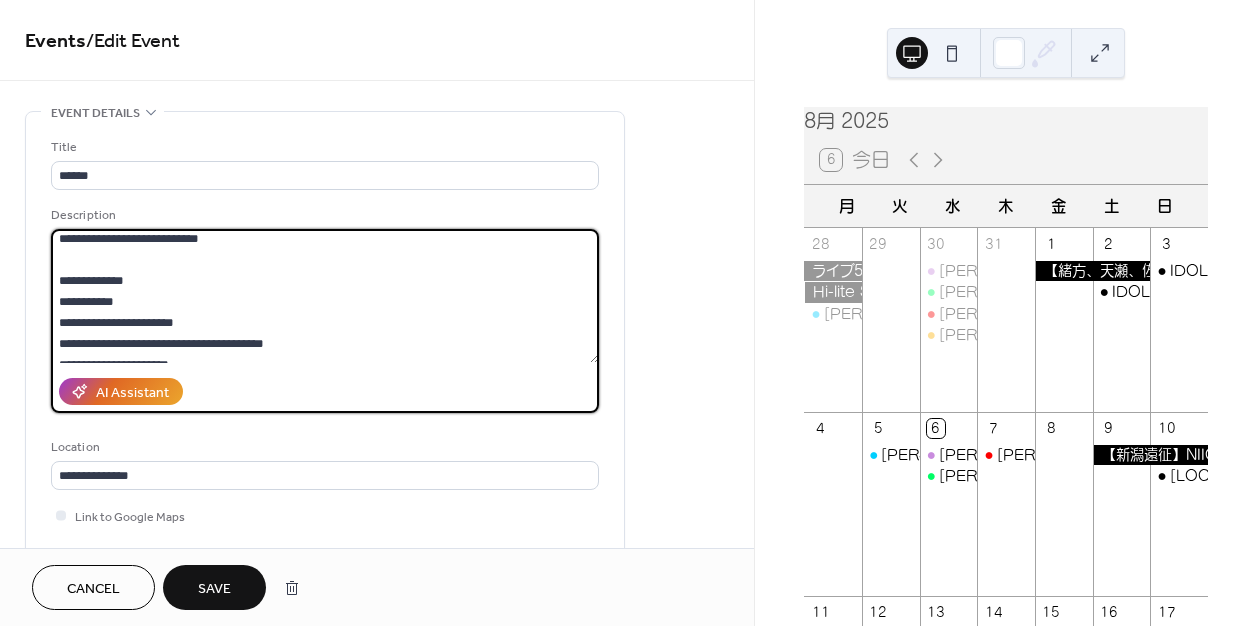 scroll, scrollTop: 252, scrollLeft: 0, axis: vertical 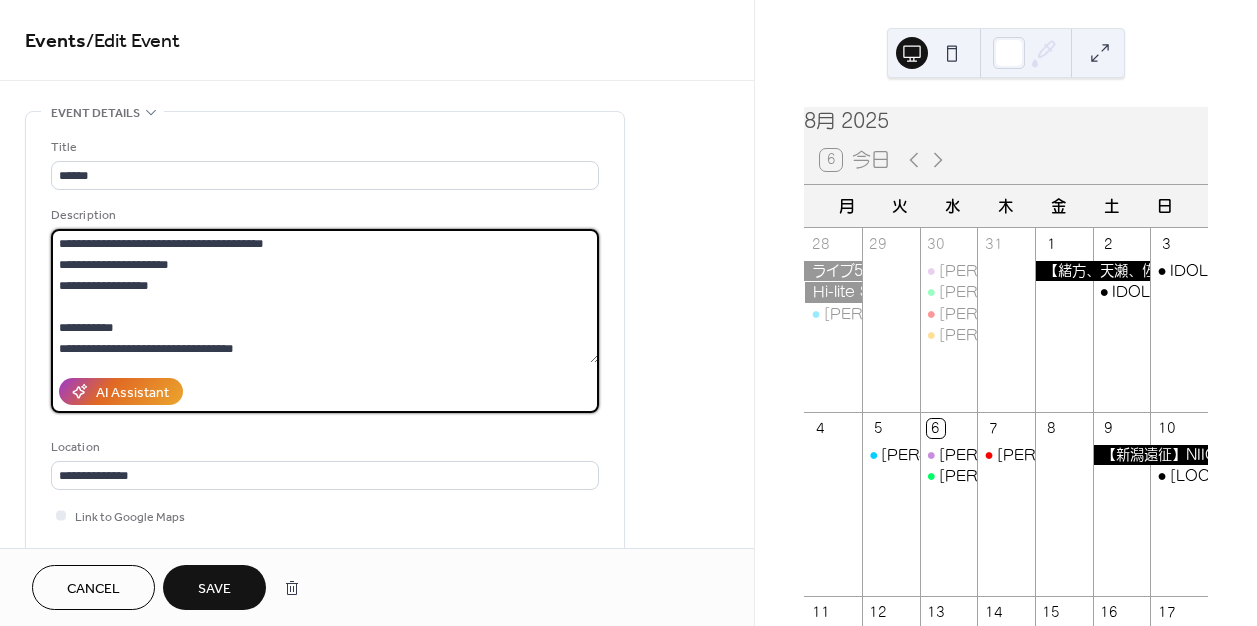 drag, startPoint x: 271, startPoint y: 330, endPoint x: 39, endPoint y: 323, distance: 232.10558 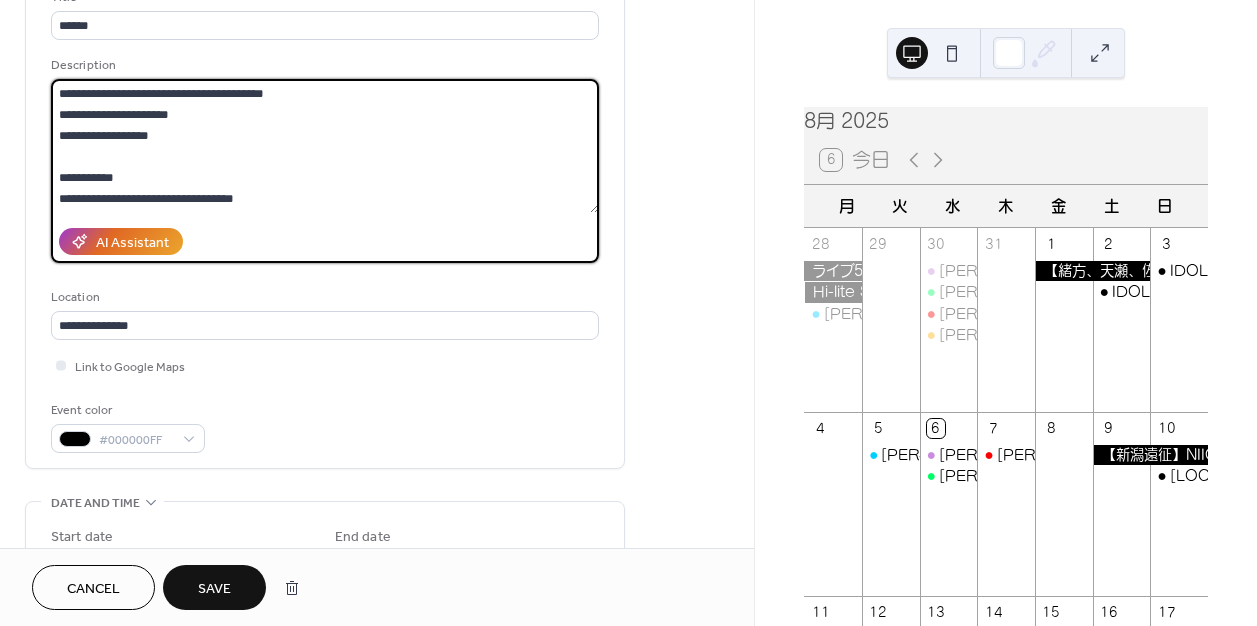 scroll, scrollTop: 0, scrollLeft: 0, axis: both 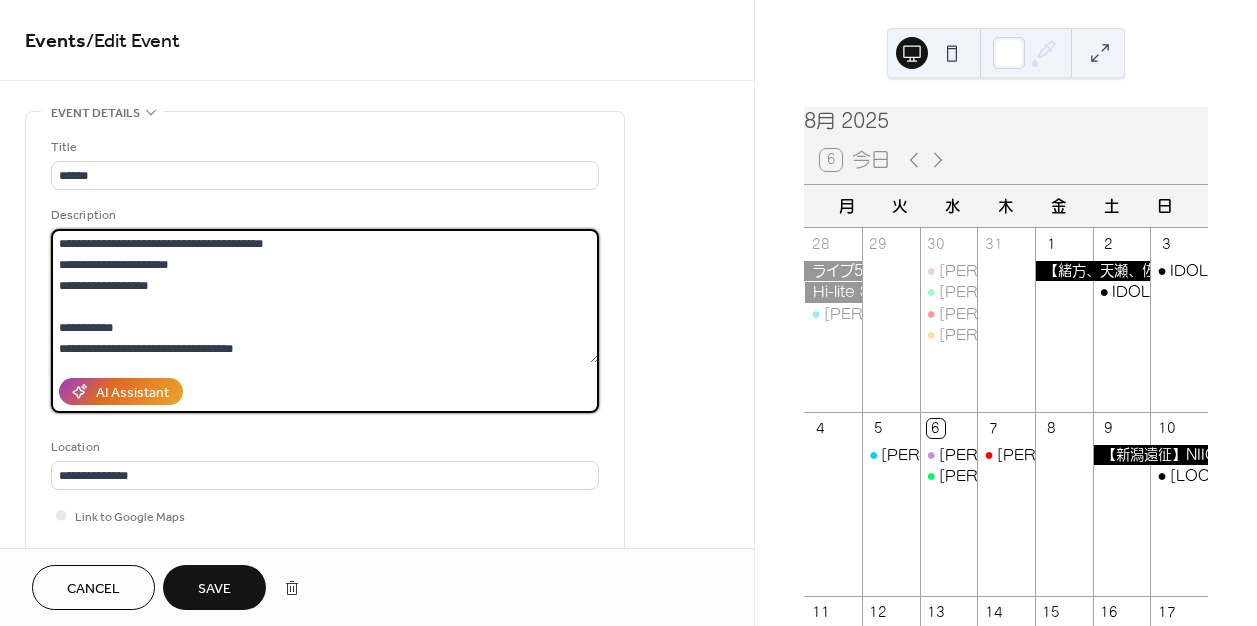 type on "**********" 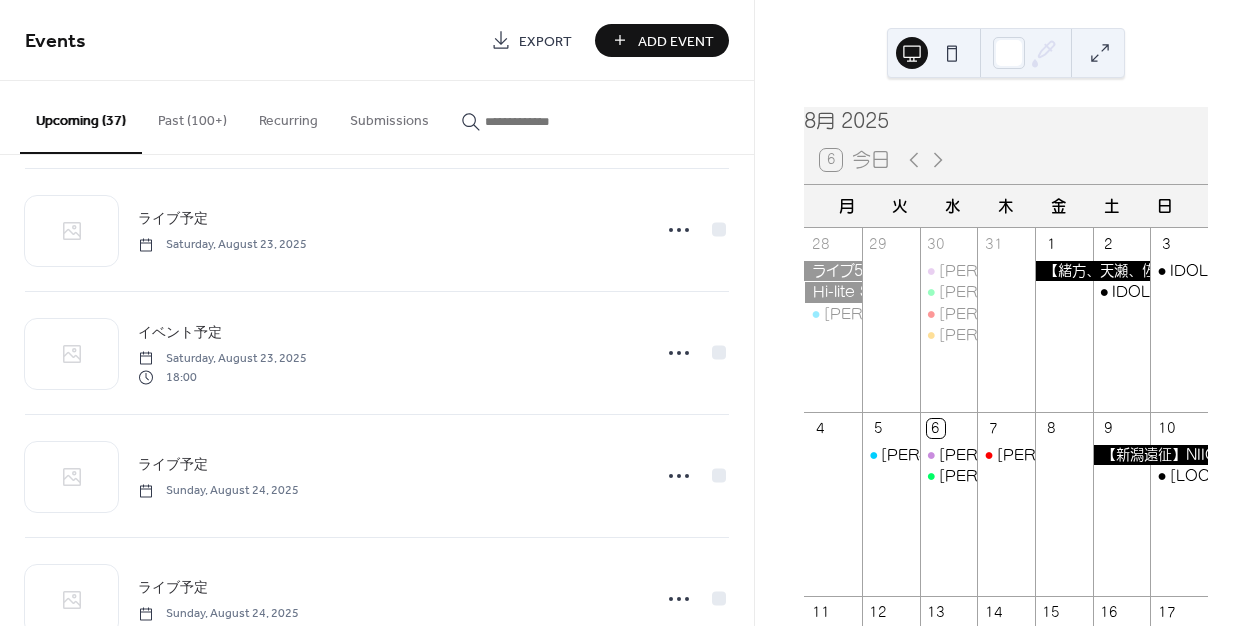 scroll, scrollTop: 2220, scrollLeft: 0, axis: vertical 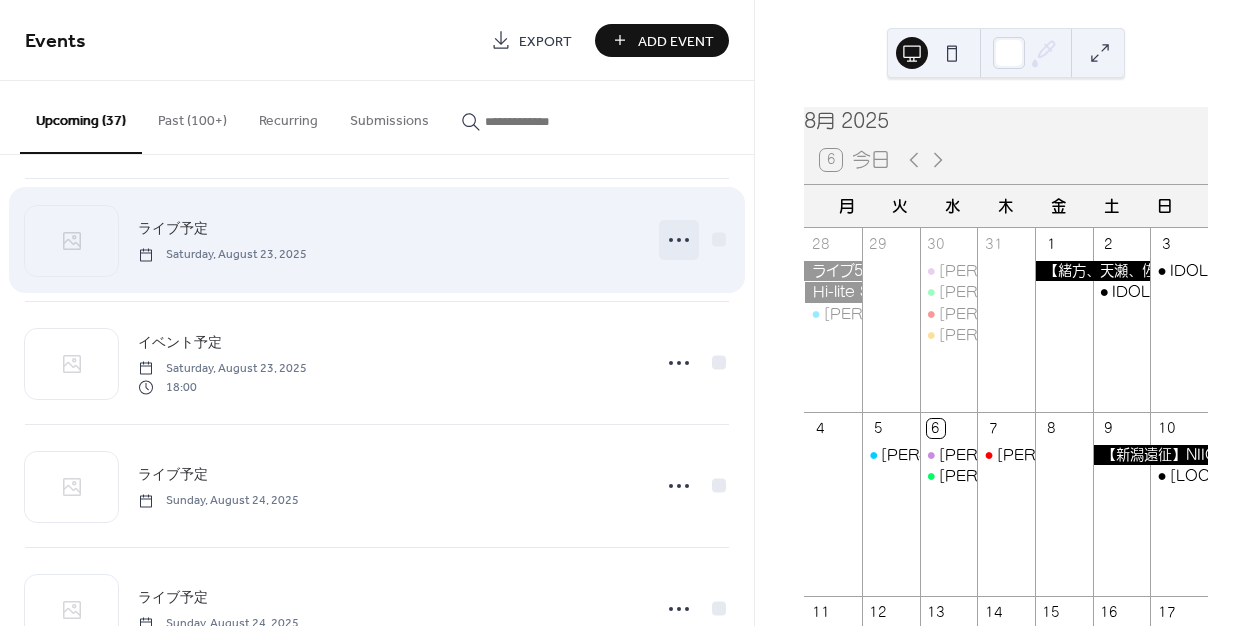 click 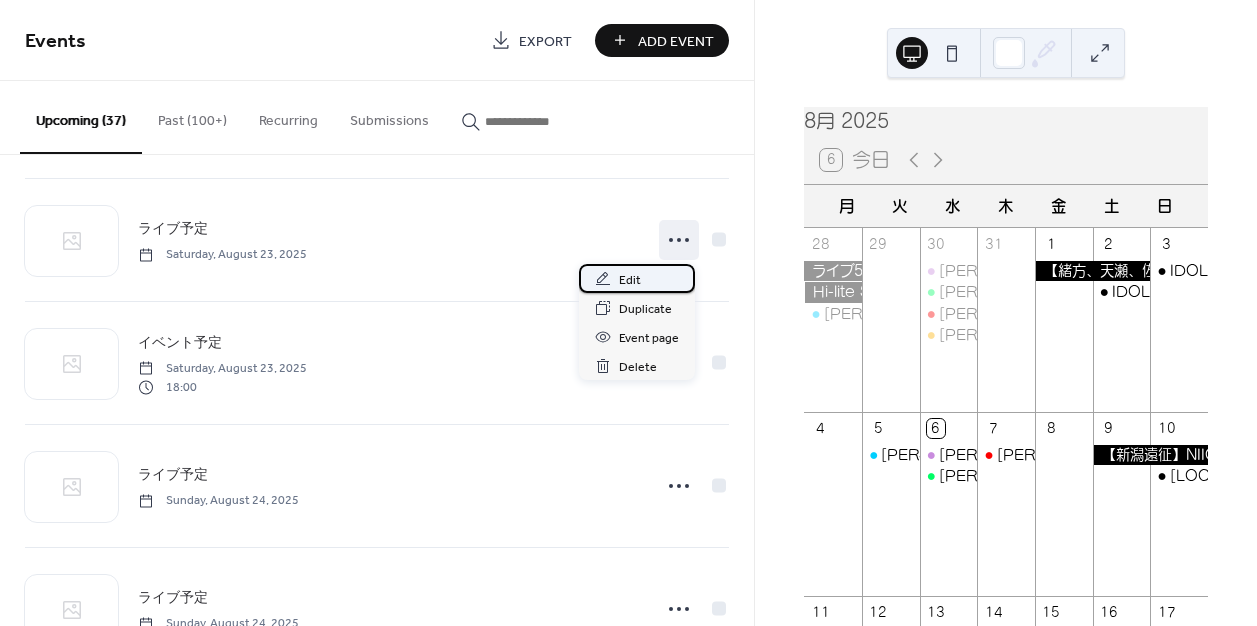 click on "Edit" at bounding box center (630, 280) 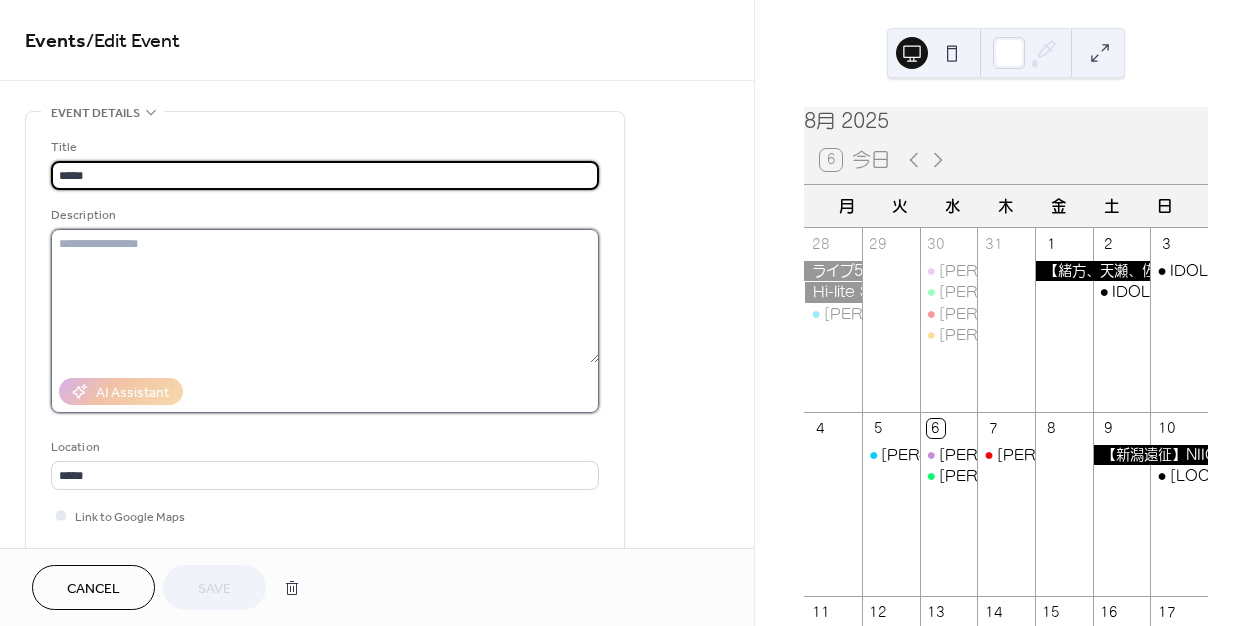 click at bounding box center (325, 296) 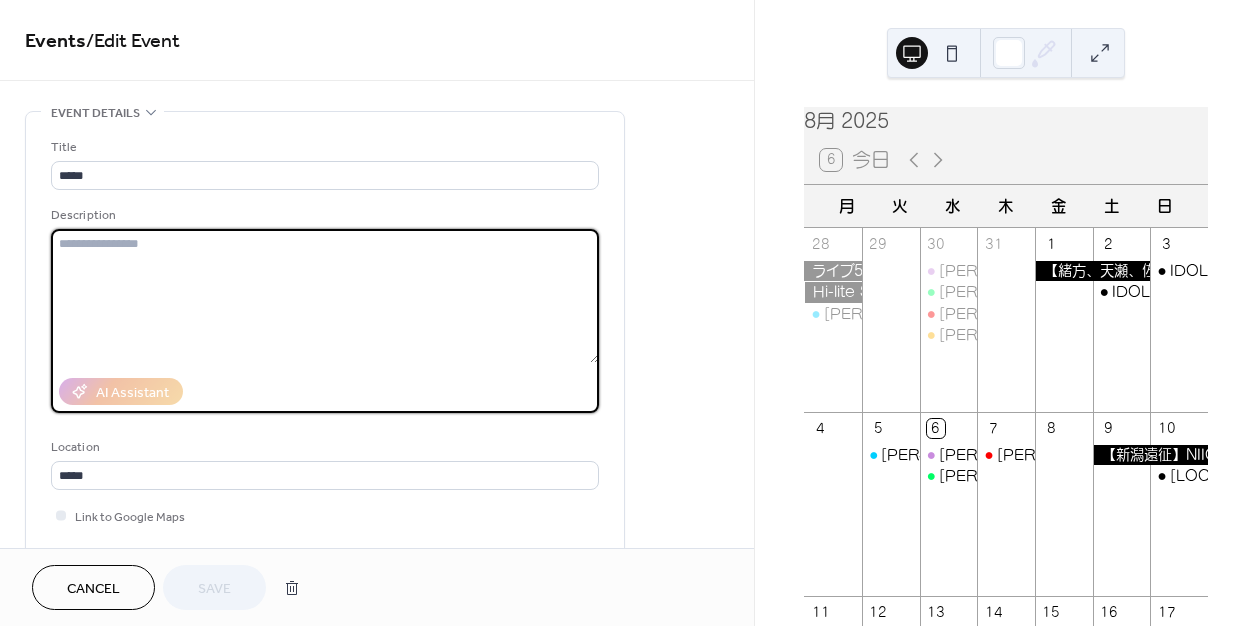 paste on "**********" 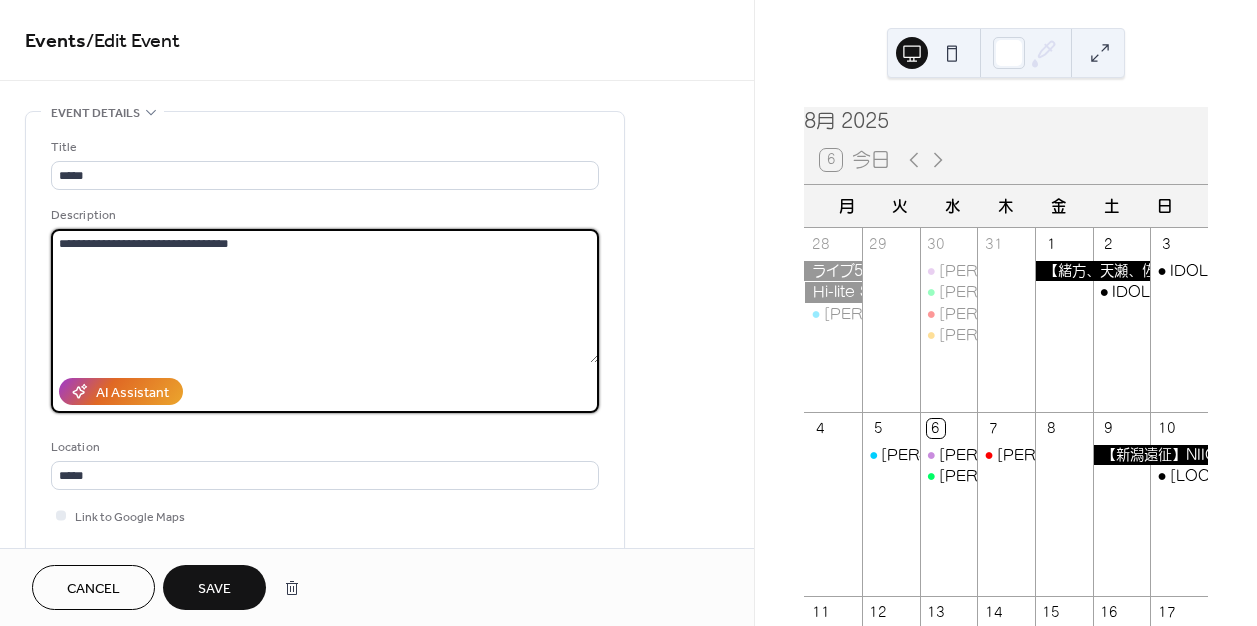 drag, startPoint x: 283, startPoint y: 265, endPoint x: 50, endPoint y: 229, distance: 235.76471 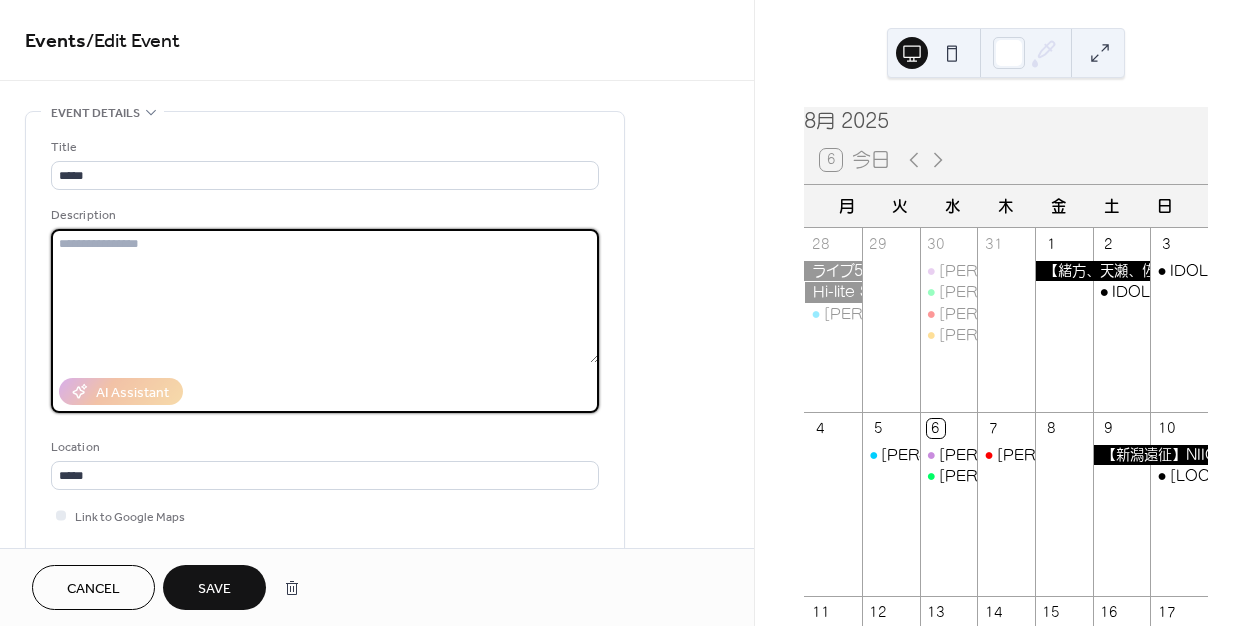 click at bounding box center [325, 296] 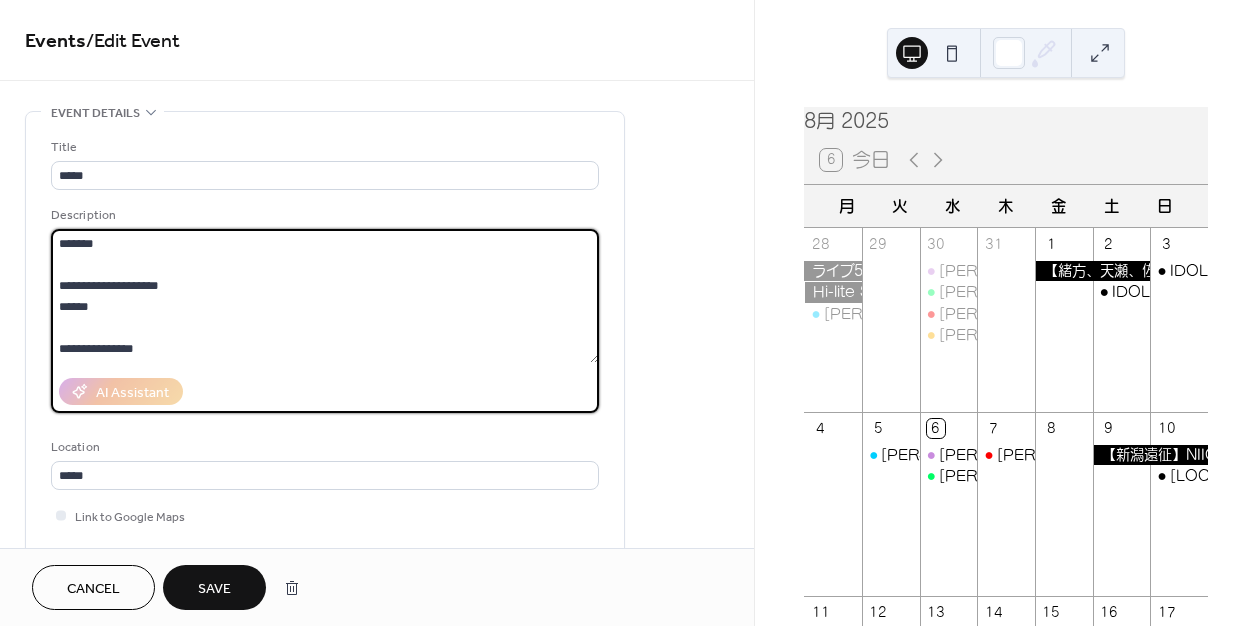 scroll, scrollTop: 228, scrollLeft: 0, axis: vertical 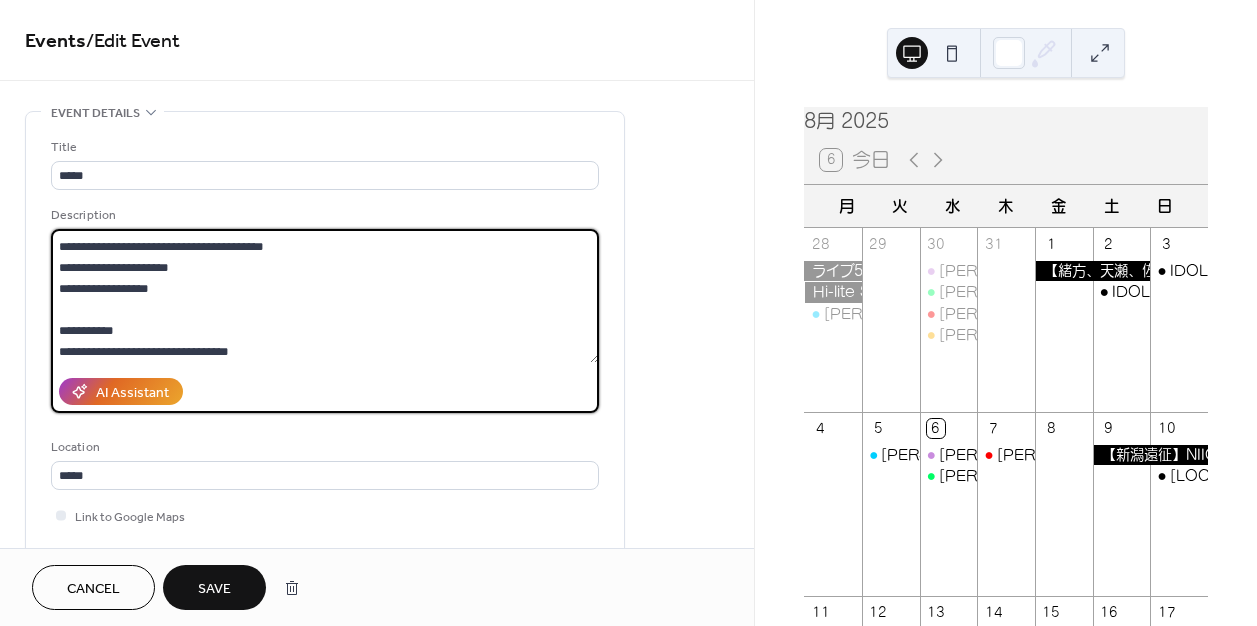 drag, startPoint x: 282, startPoint y: 349, endPoint x: 57, endPoint y: 349, distance: 225 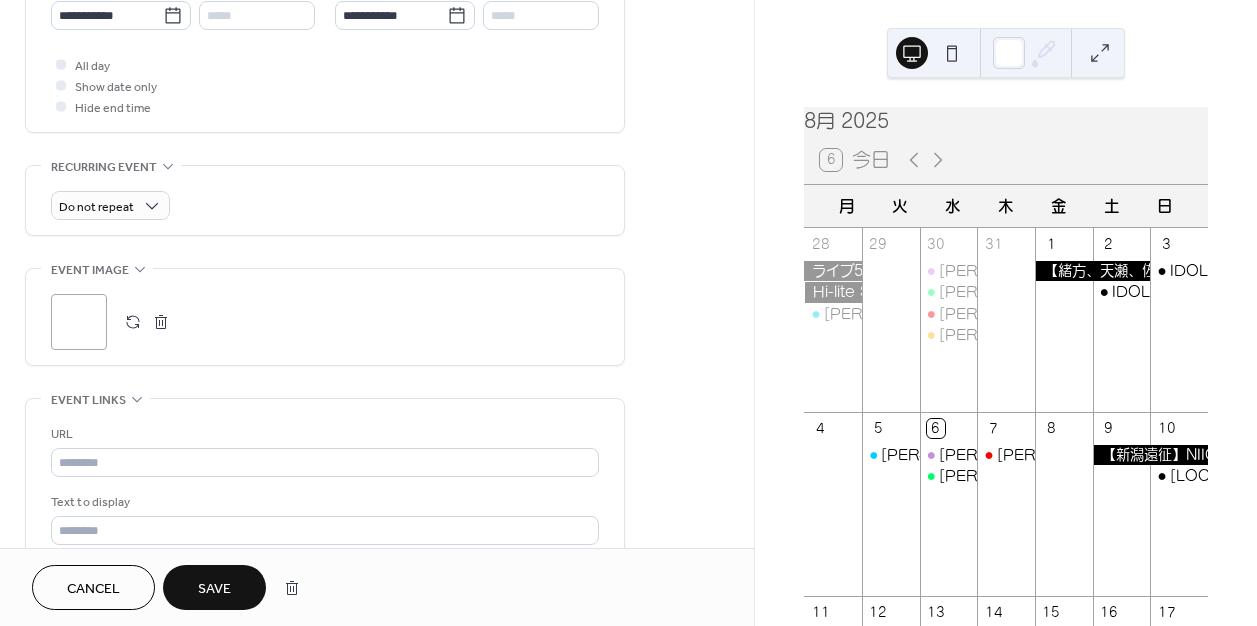 scroll, scrollTop: 814, scrollLeft: 0, axis: vertical 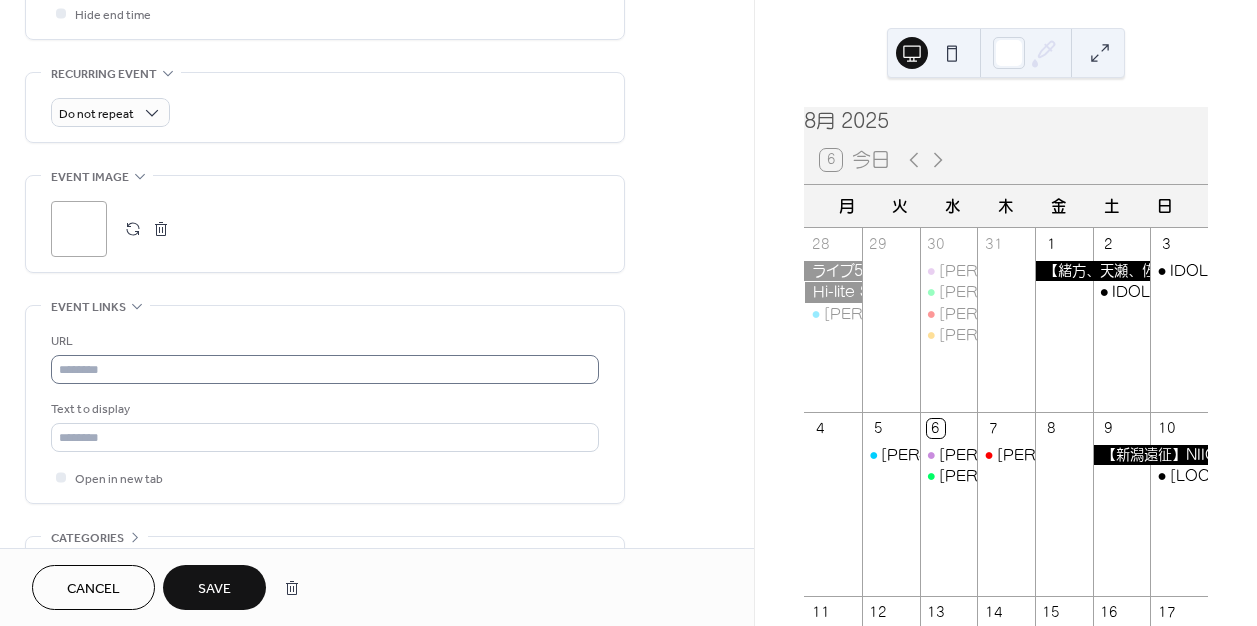 type on "**********" 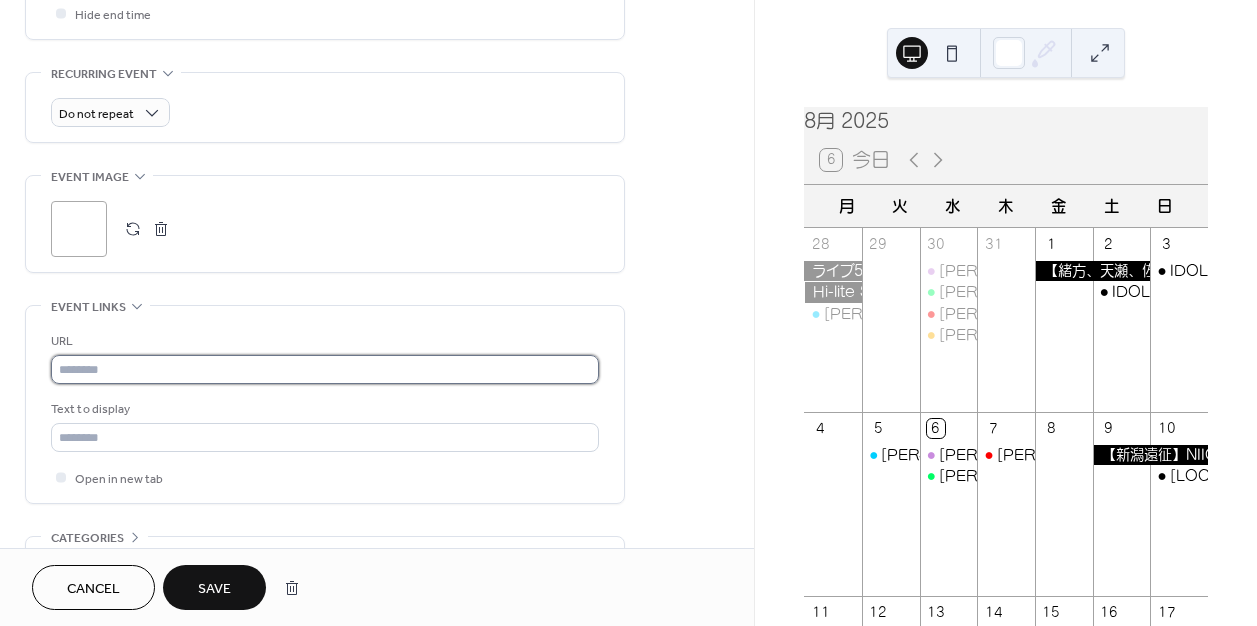 click at bounding box center [325, 369] 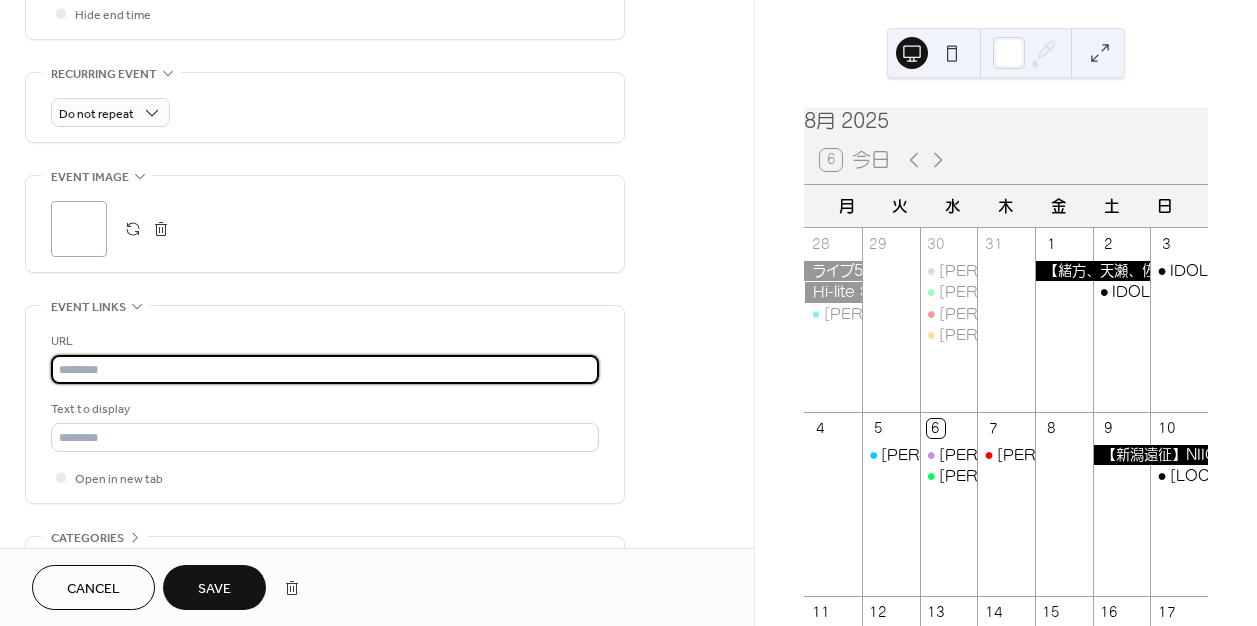 paste on "**********" 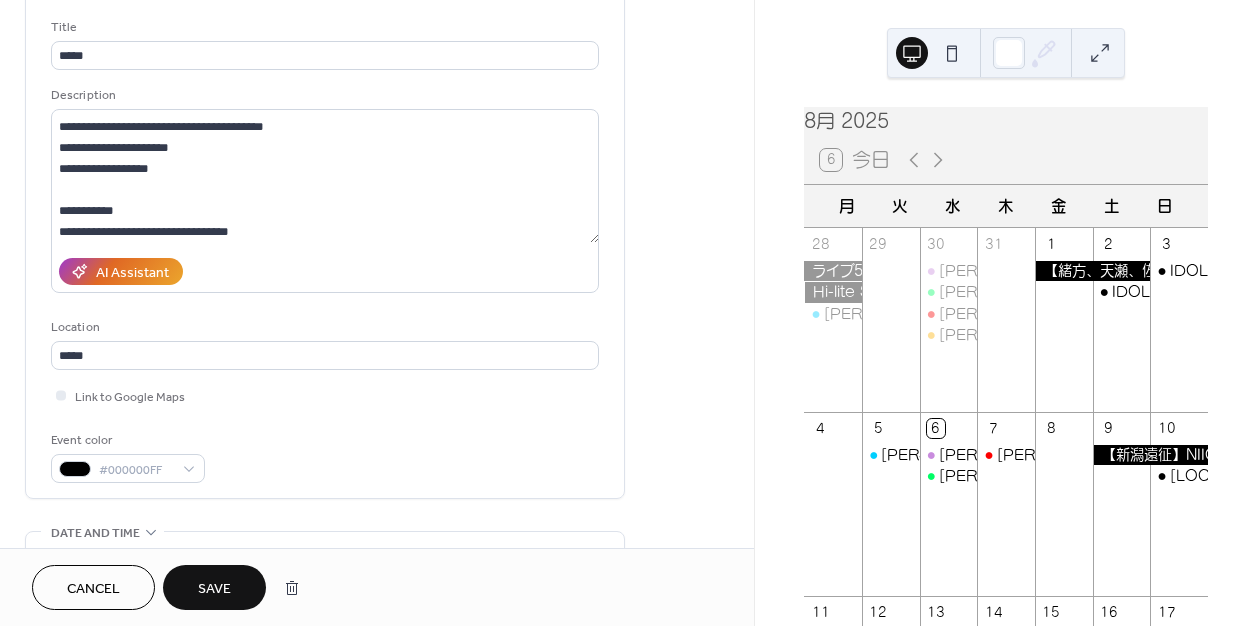scroll, scrollTop: 0, scrollLeft: 0, axis: both 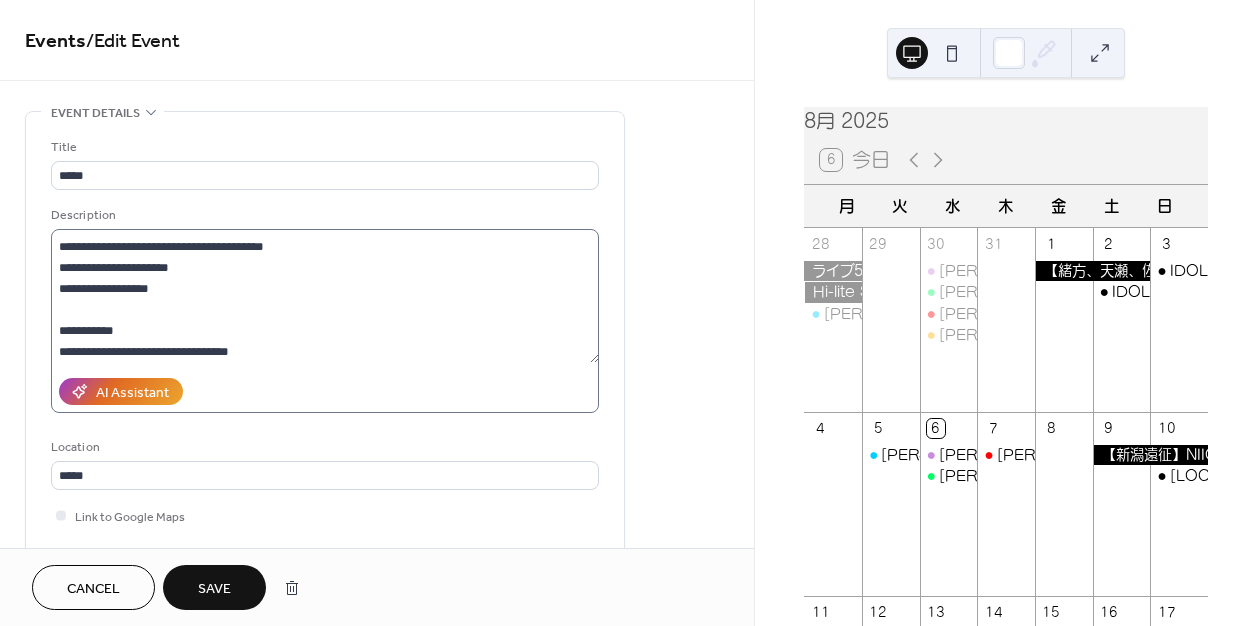 type on "**********" 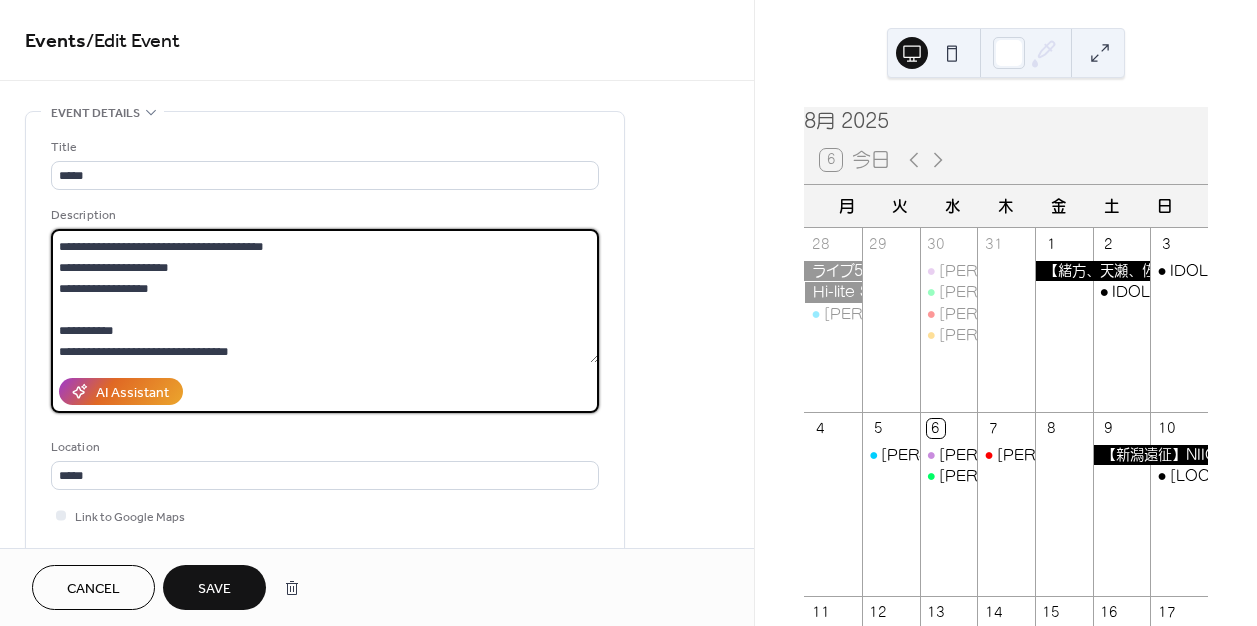 scroll, scrollTop: 0, scrollLeft: 0, axis: both 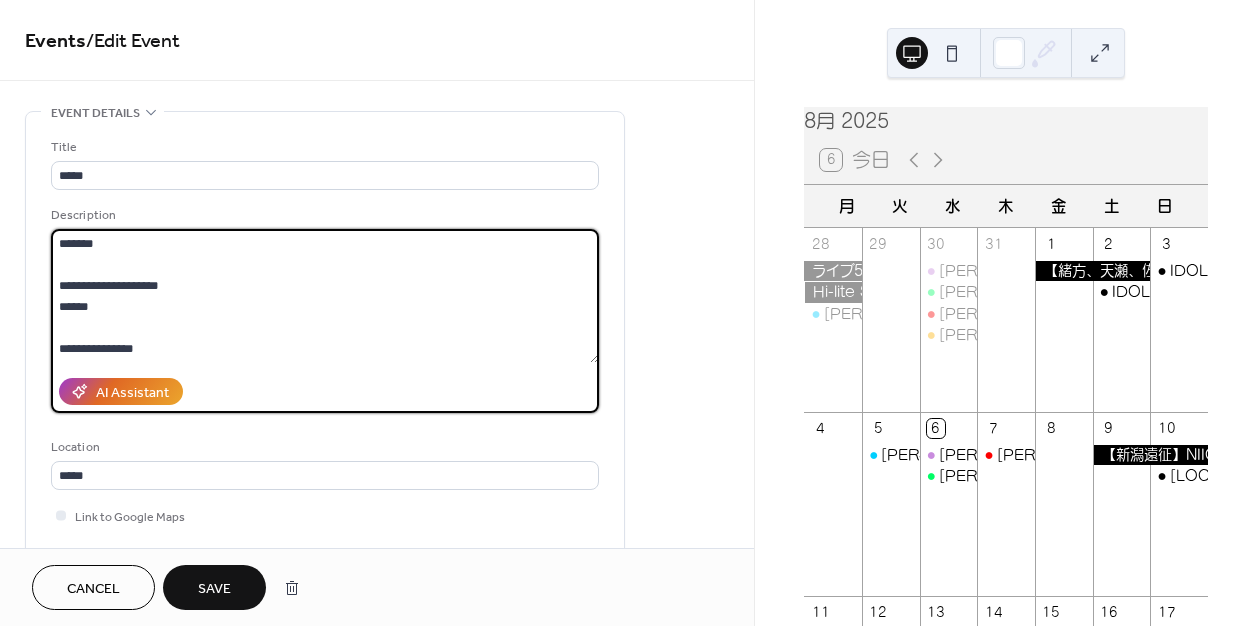 drag, startPoint x: 265, startPoint y: 351, endPoint x: 36, endPoint y: 127, distance: 320.3389 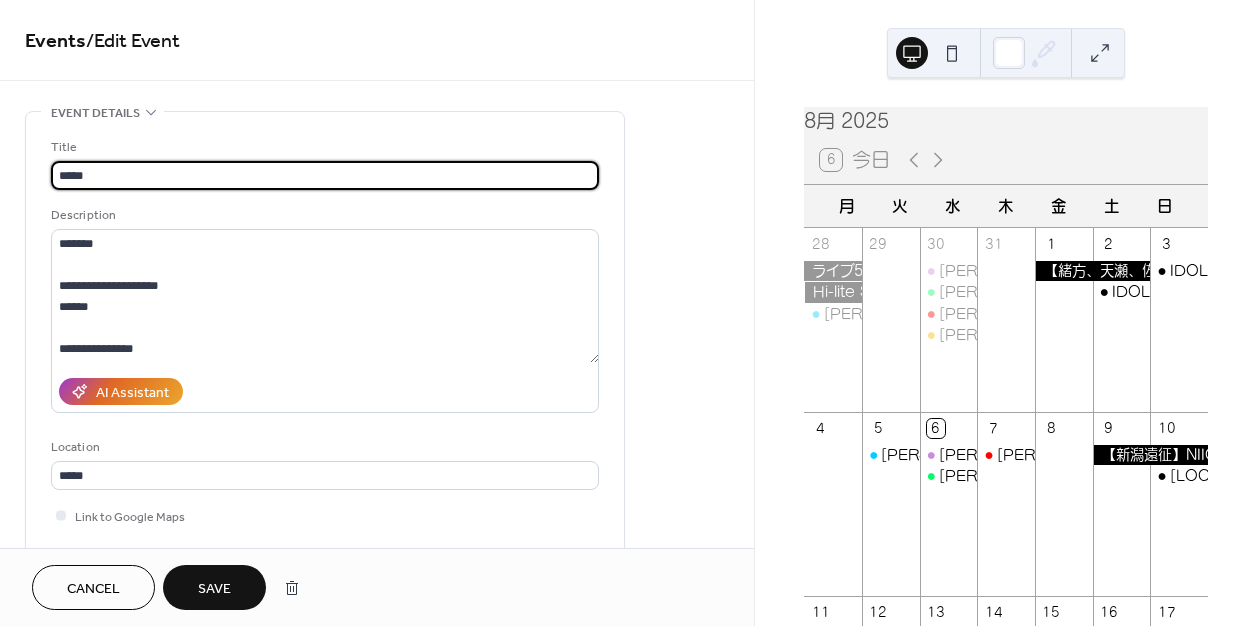 drag, startPoint x: 145, startPoint y: 173, endPoint x: 58, endPoint y: 171, distance: 87.02299 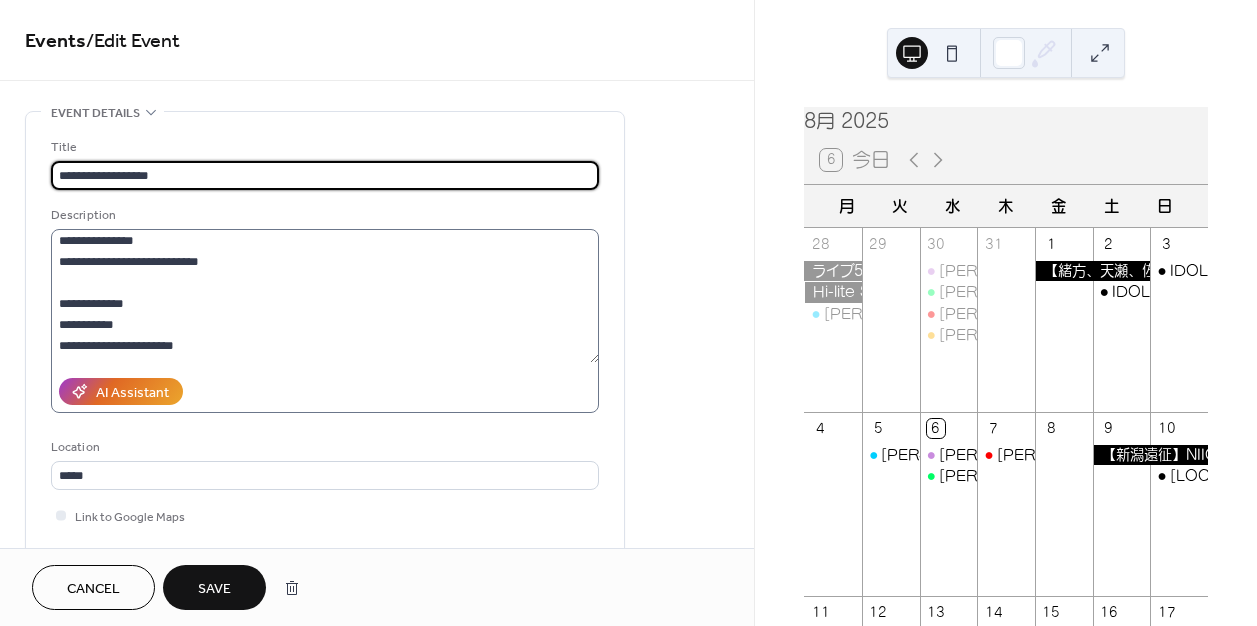 scroll, scrollTop: 231, scrollLeft: 0, axis: vertical 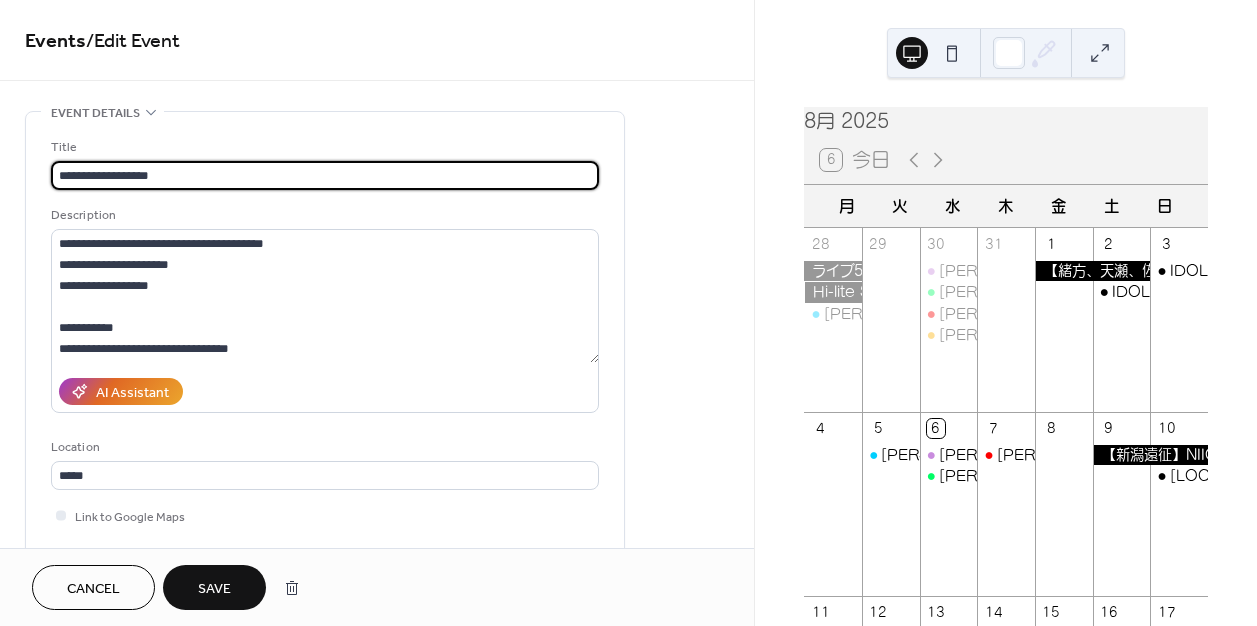 type on "**********" 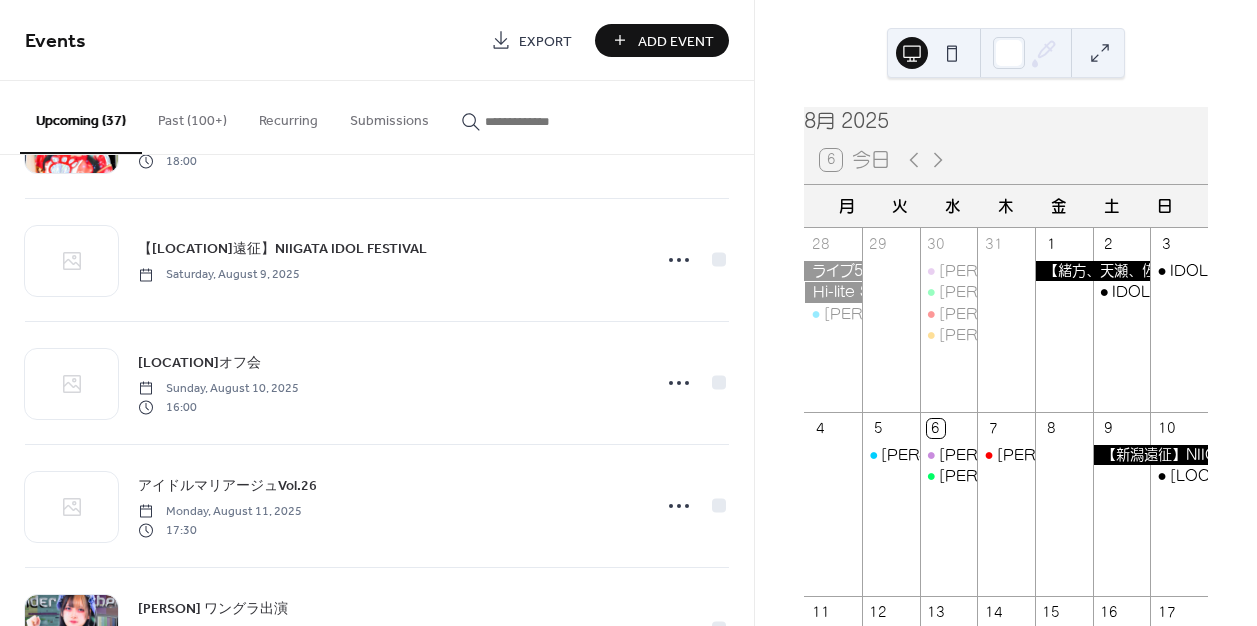 scroll, scrollTop: 451, scrollLeft: 0, axis: vertical 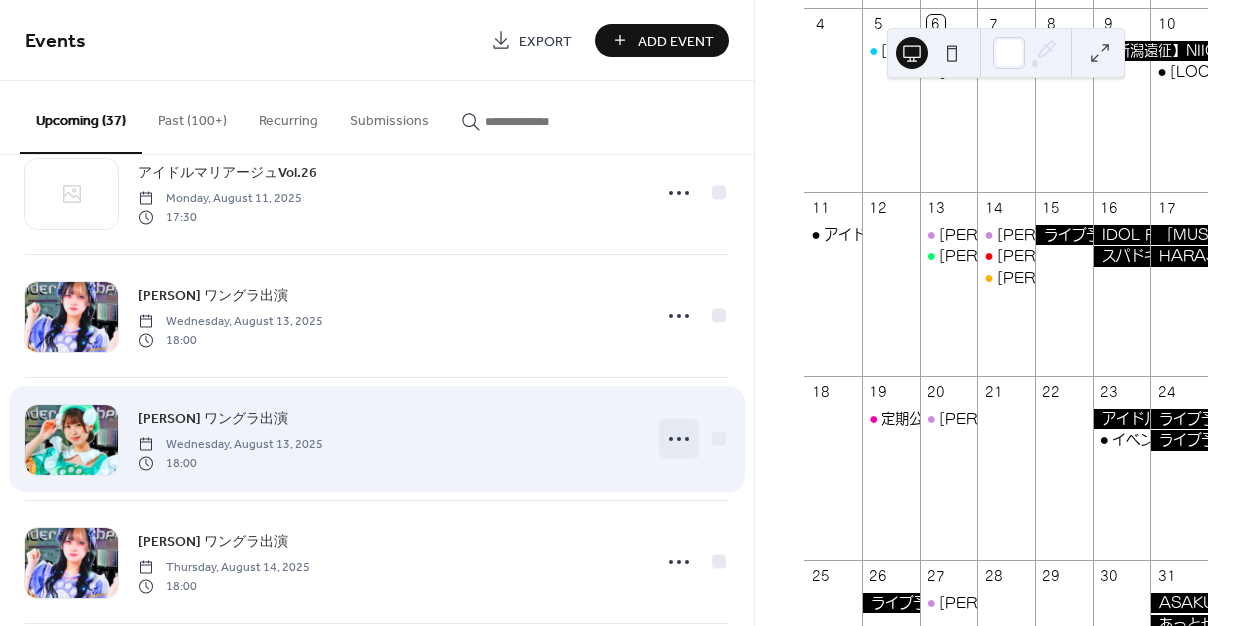 click 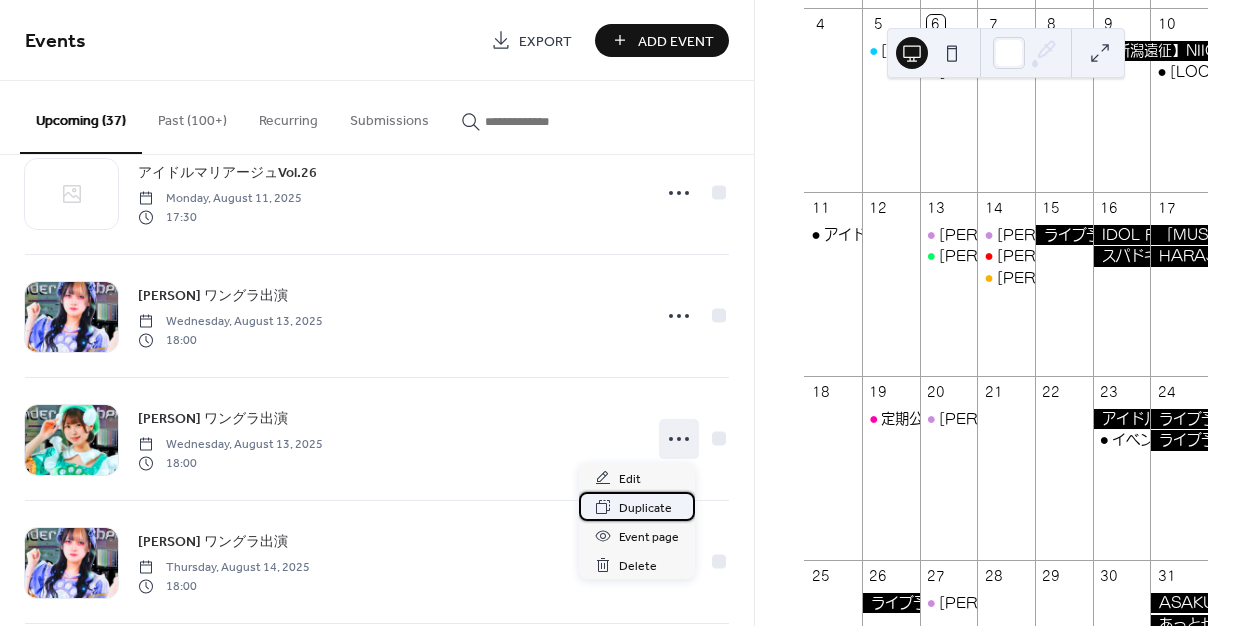click on "Duplicate" at bounding box center [645, 508] 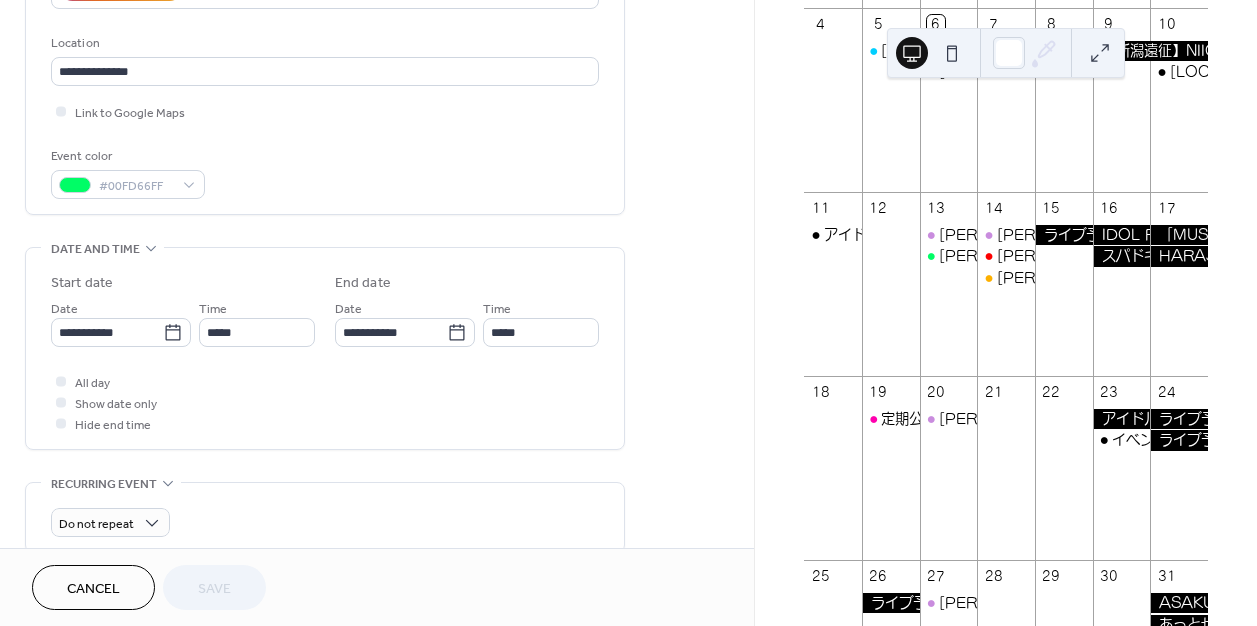 scroll, scrollTop: 621, scrollLeft: 0, axis: vertical 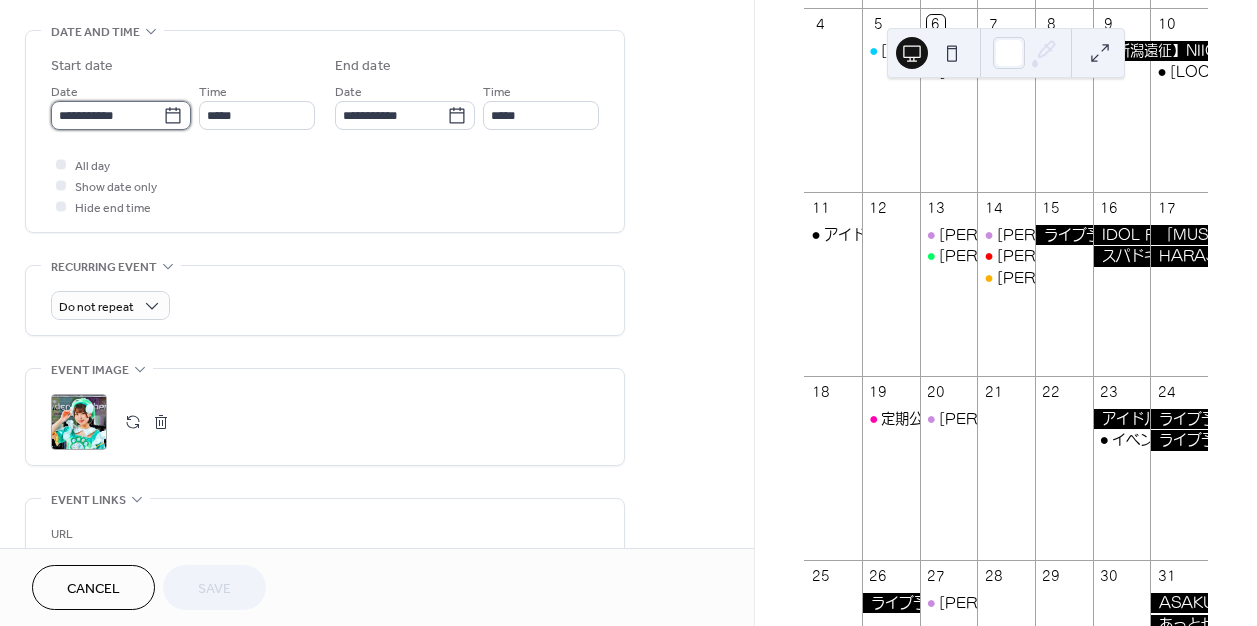 click on "**********" at bounding box center [107, 115] 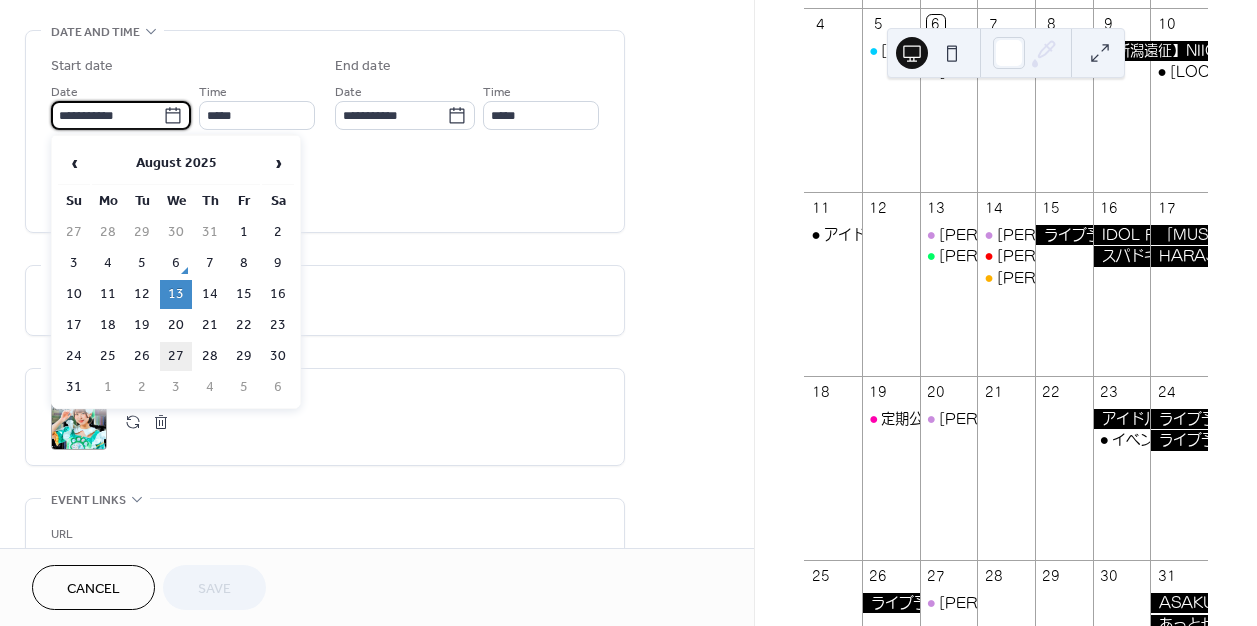click on "27" at bounding box center (176, 356) 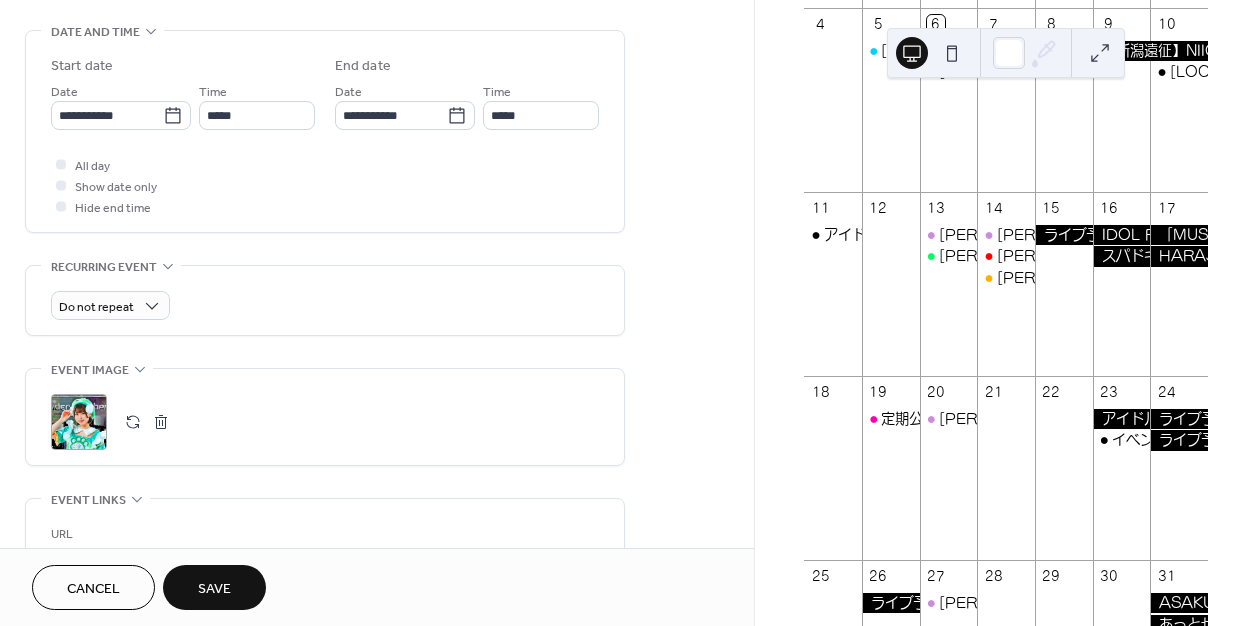 click on "Save" at bounding box center [214, 589] 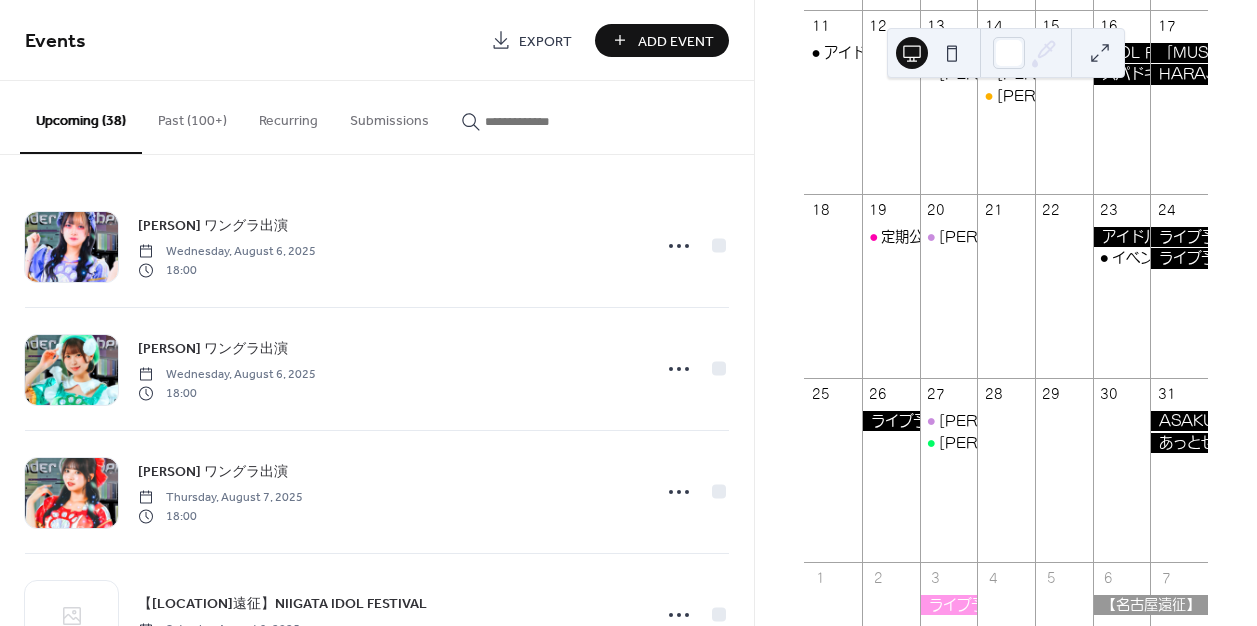scroll, scrollTop: 751, scrollLeft: 0, axis: vertical 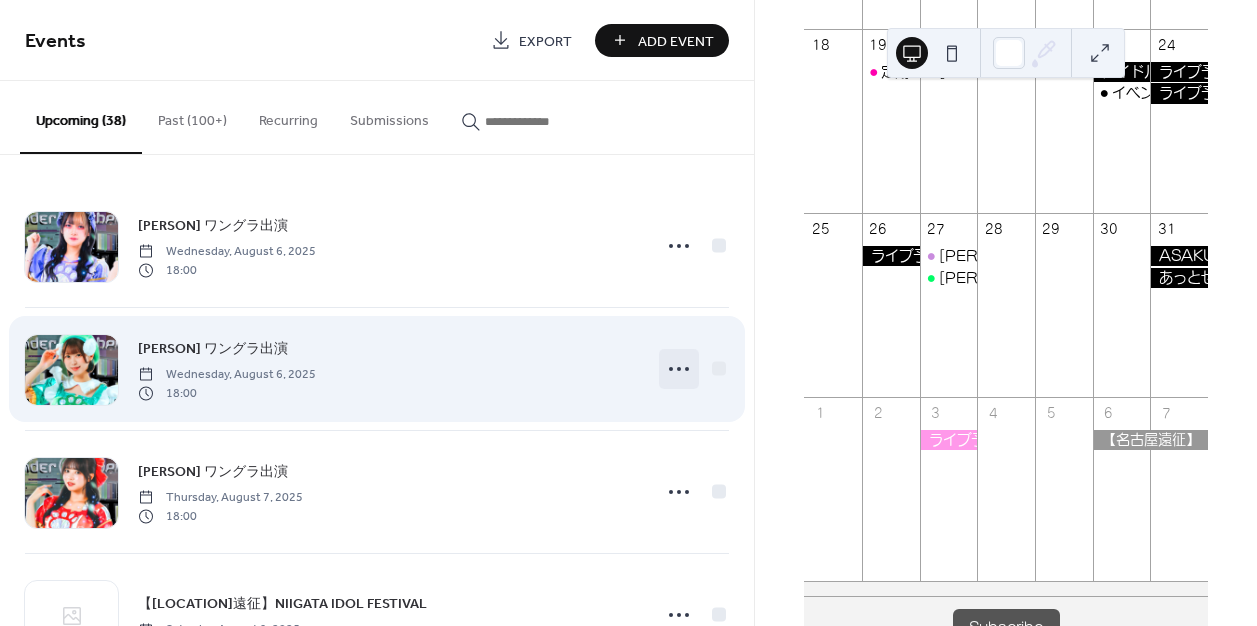 click 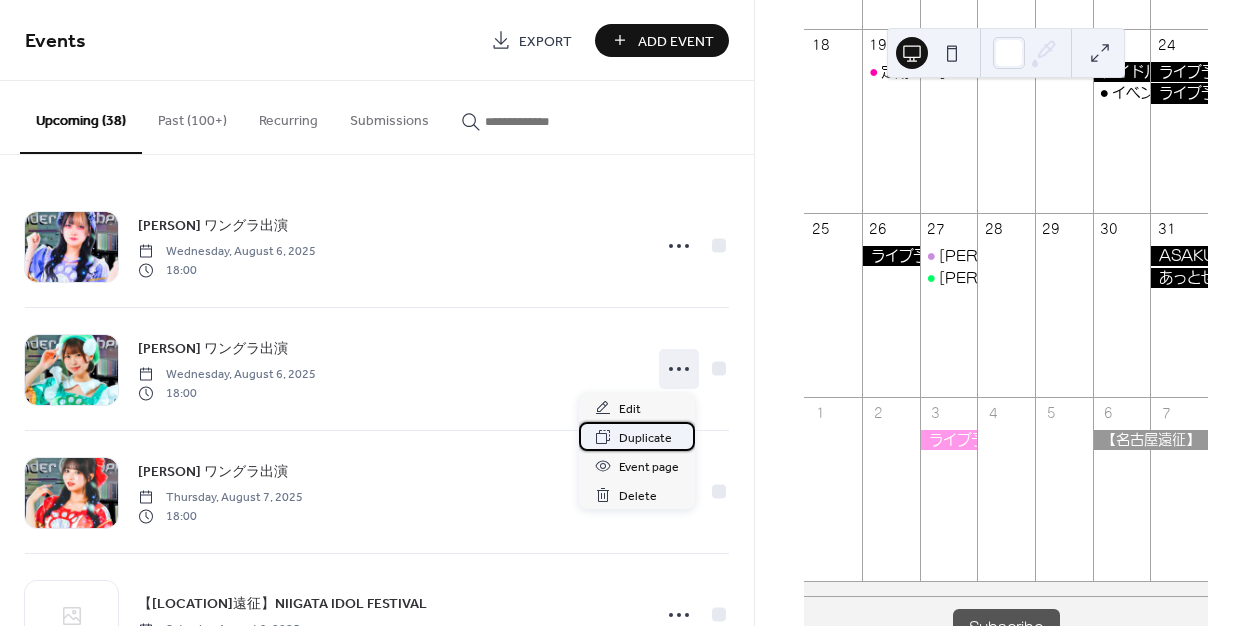 click on "Duplicate" at bounding box center (645, 438) 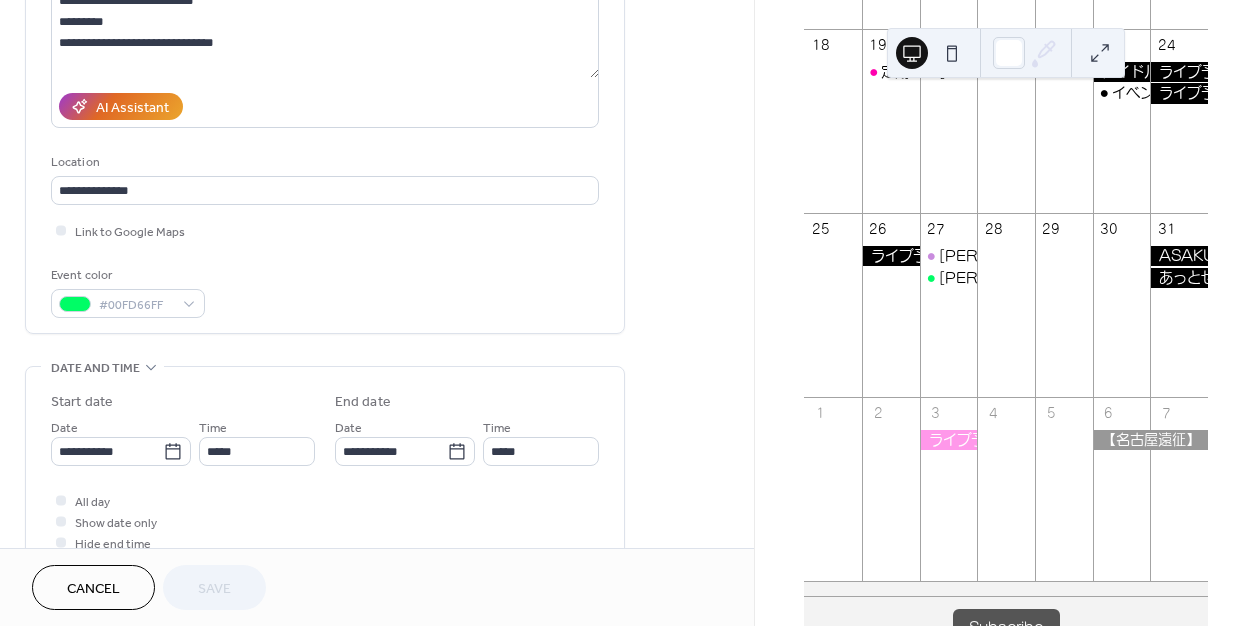 scroll, scrollTop: 378, scrollLeft: 0, axis: vertical 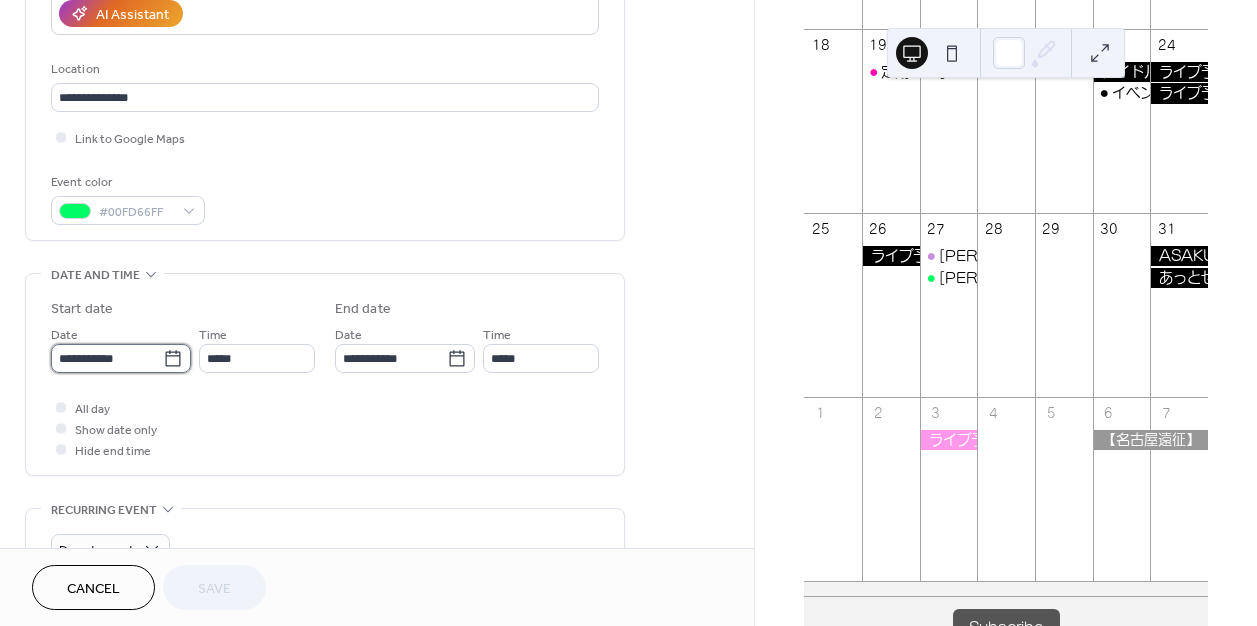 click on "**********" at bounding box center [107, 358] 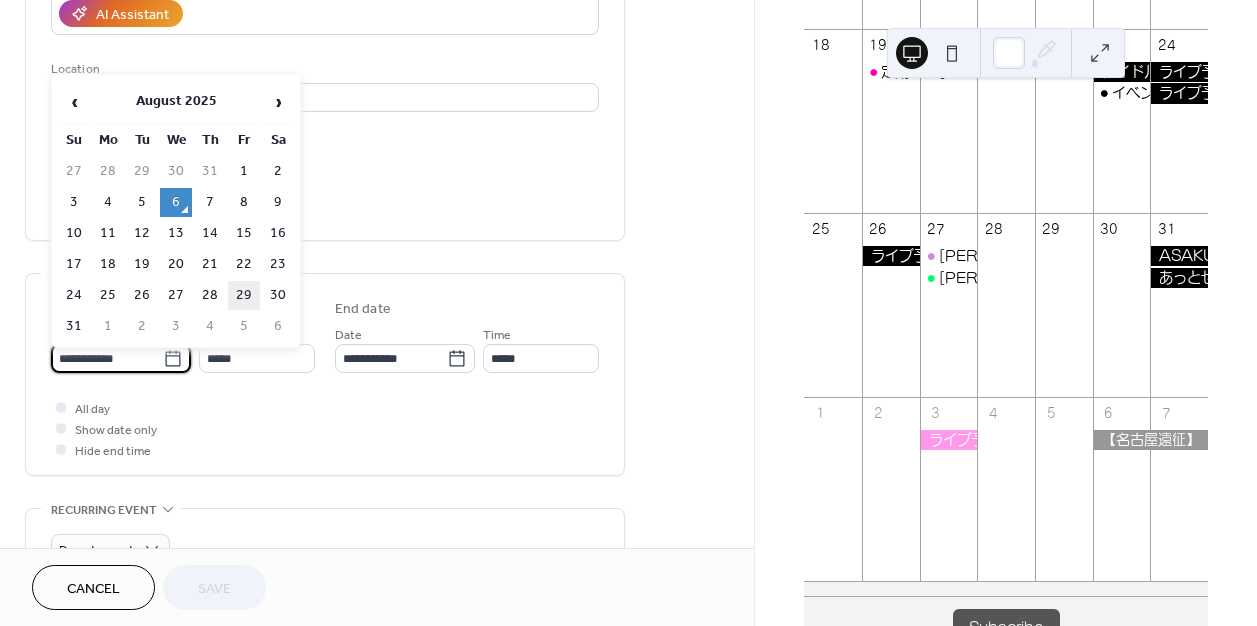 click on "29" at bounding box center (244, 295) 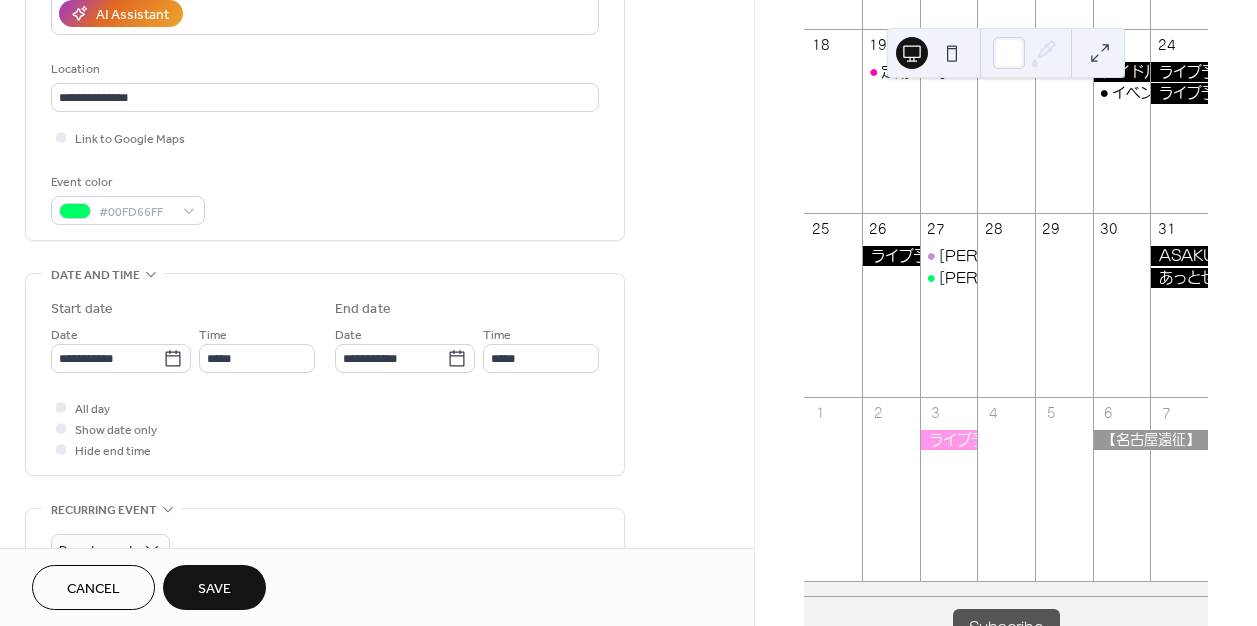 click on "Save" at bounding box center (214, 589) 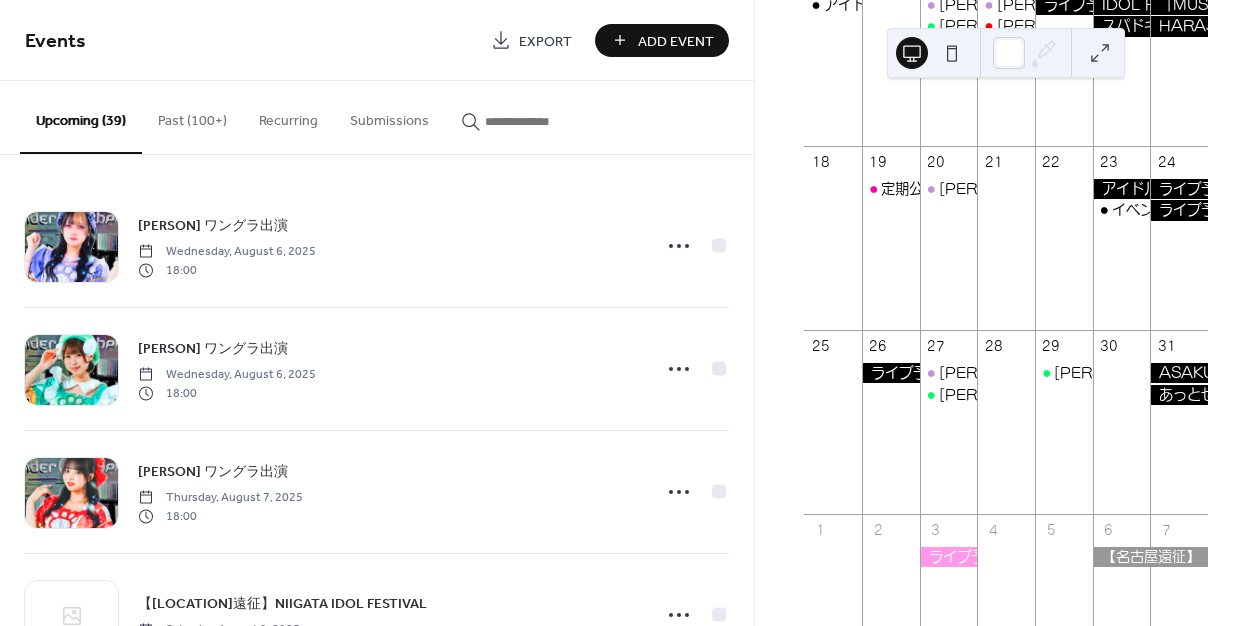 scroll, scrollTop: 732, scrollLeft: 0, axis: vertical 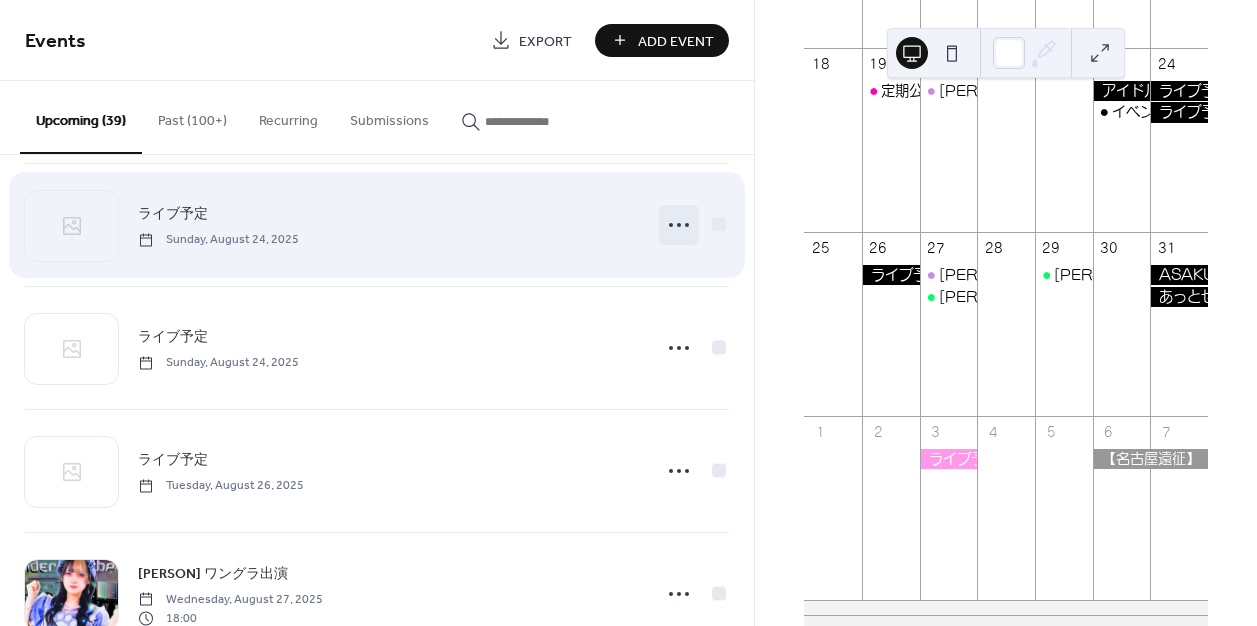 click 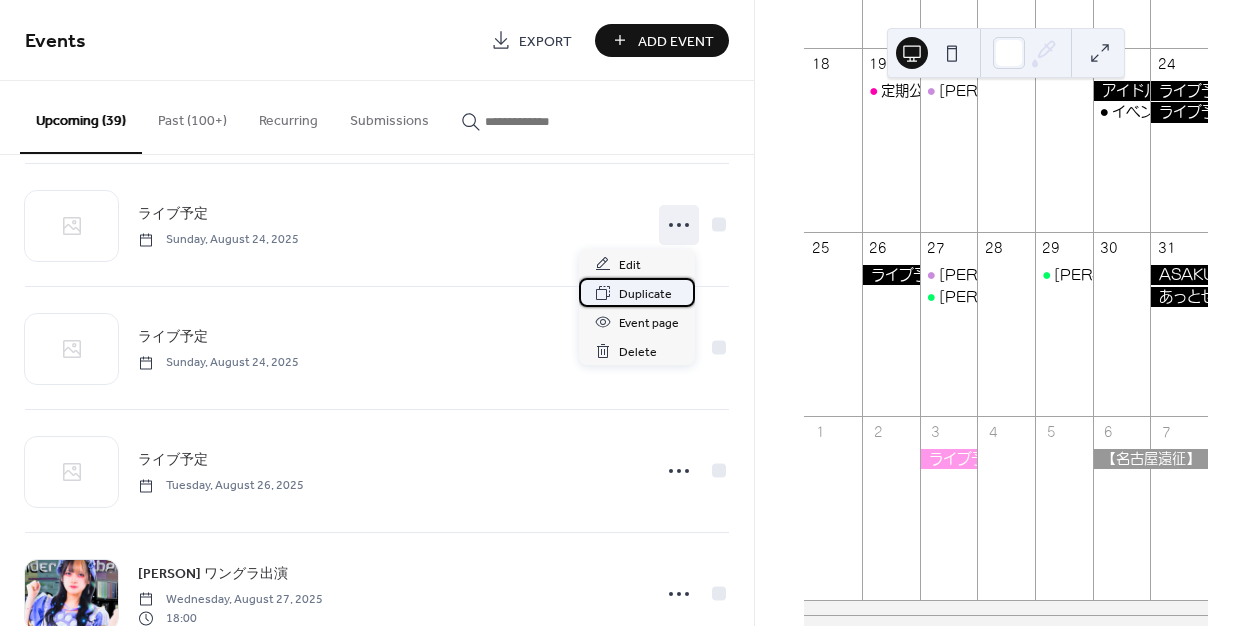 click on "Duplicate" at bounding box center [645, 294] 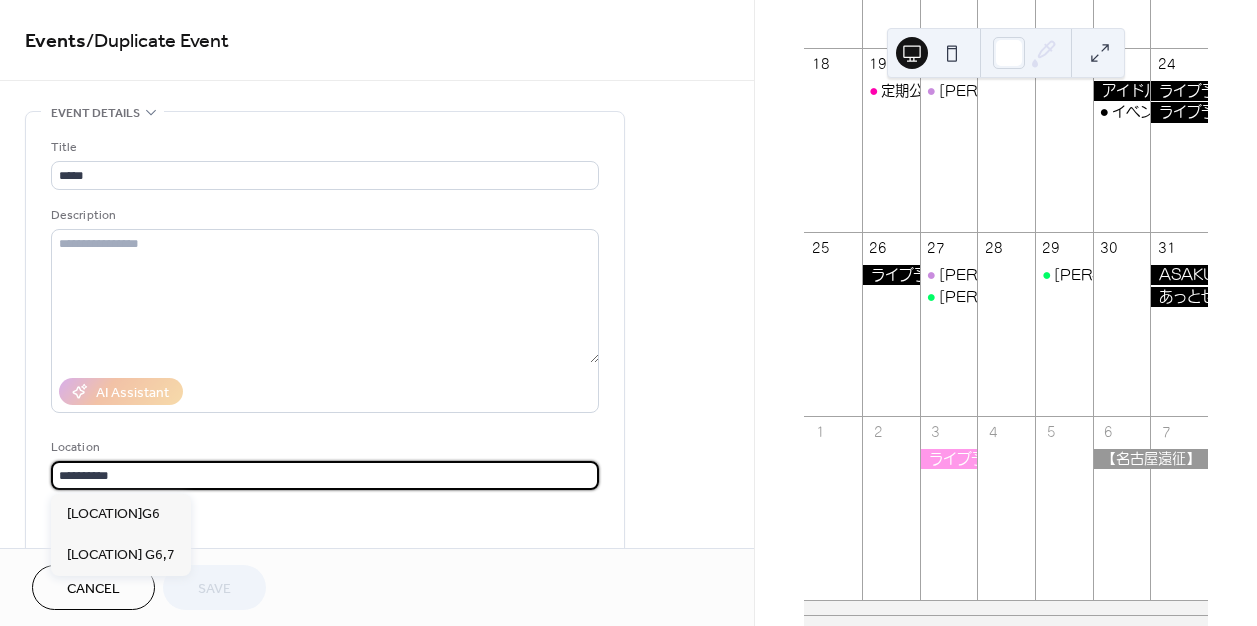 scroll, scrollTop: 0, scrollLeft: 0, axis: both 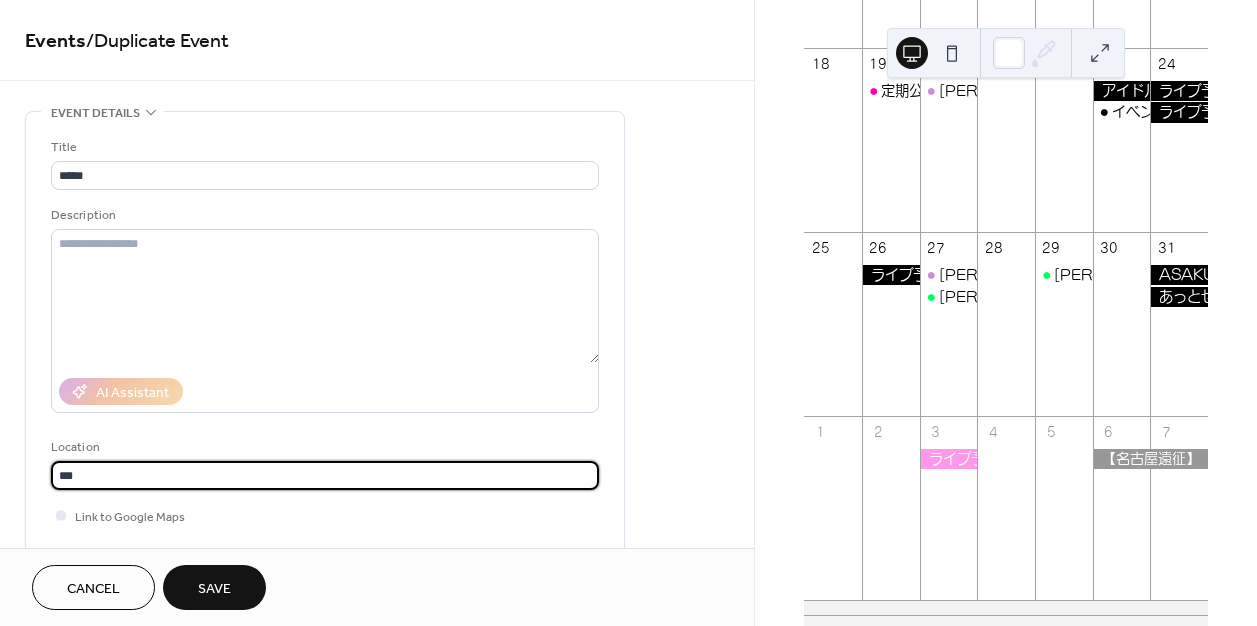 click on "***" at bounding box center [325, 475] 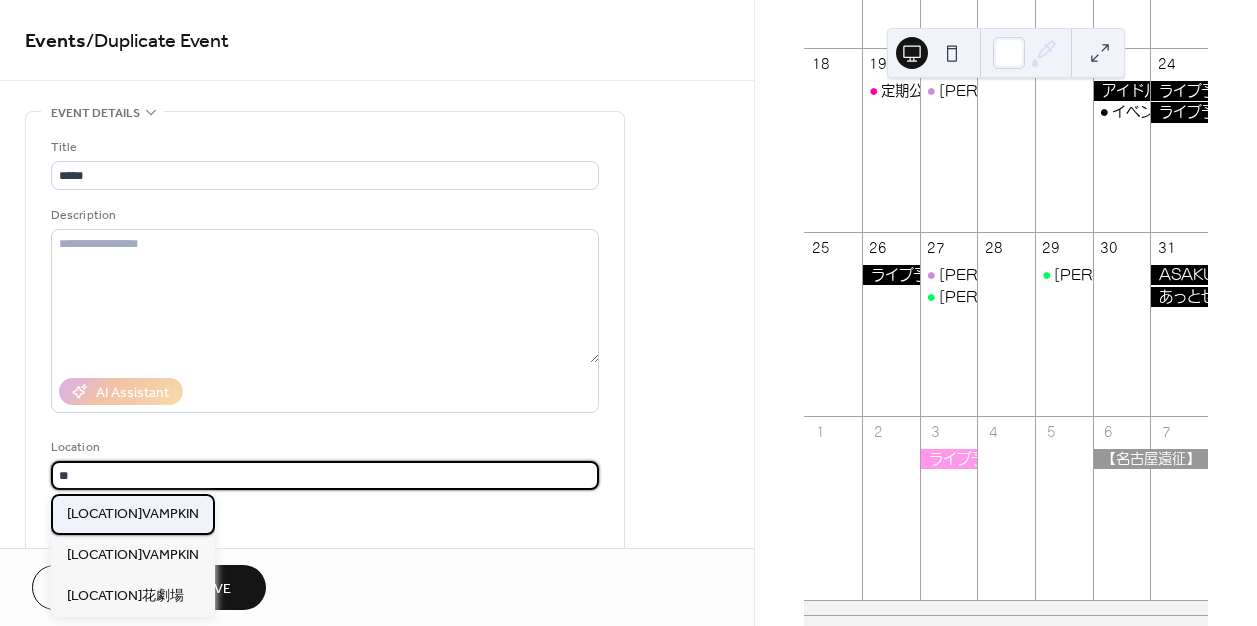 click on "[LOCATION]VAMPKIN" at bounding box center (133, 514) 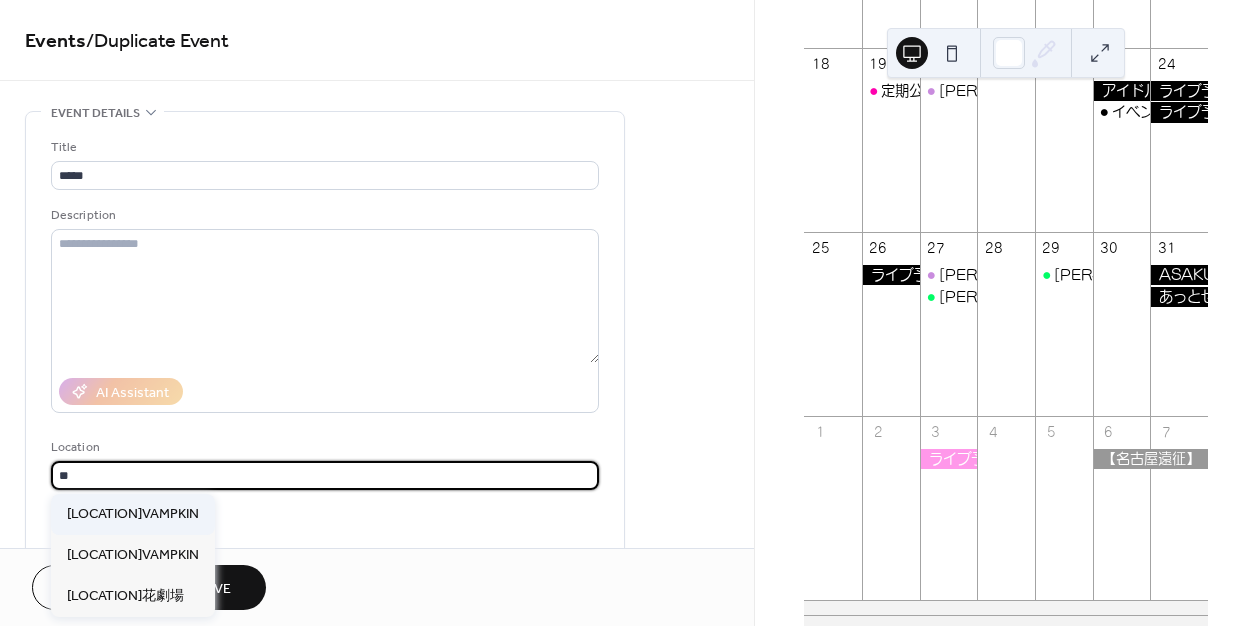 type on "**********" 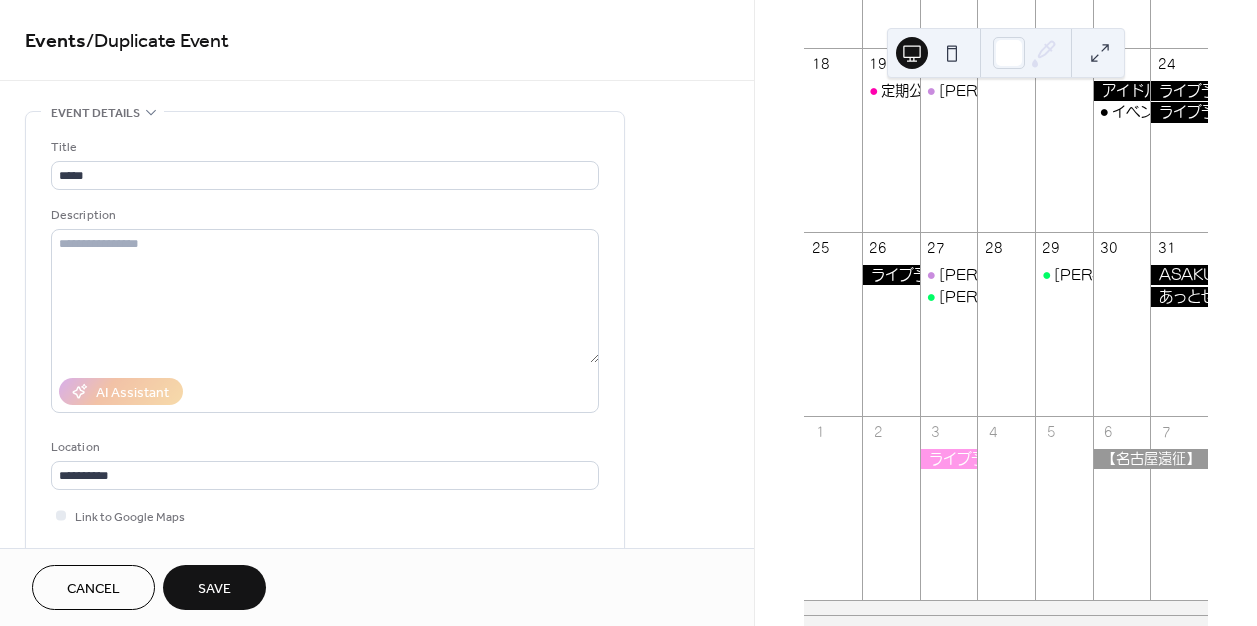 click on "**********" at bounding box center (325, 370) 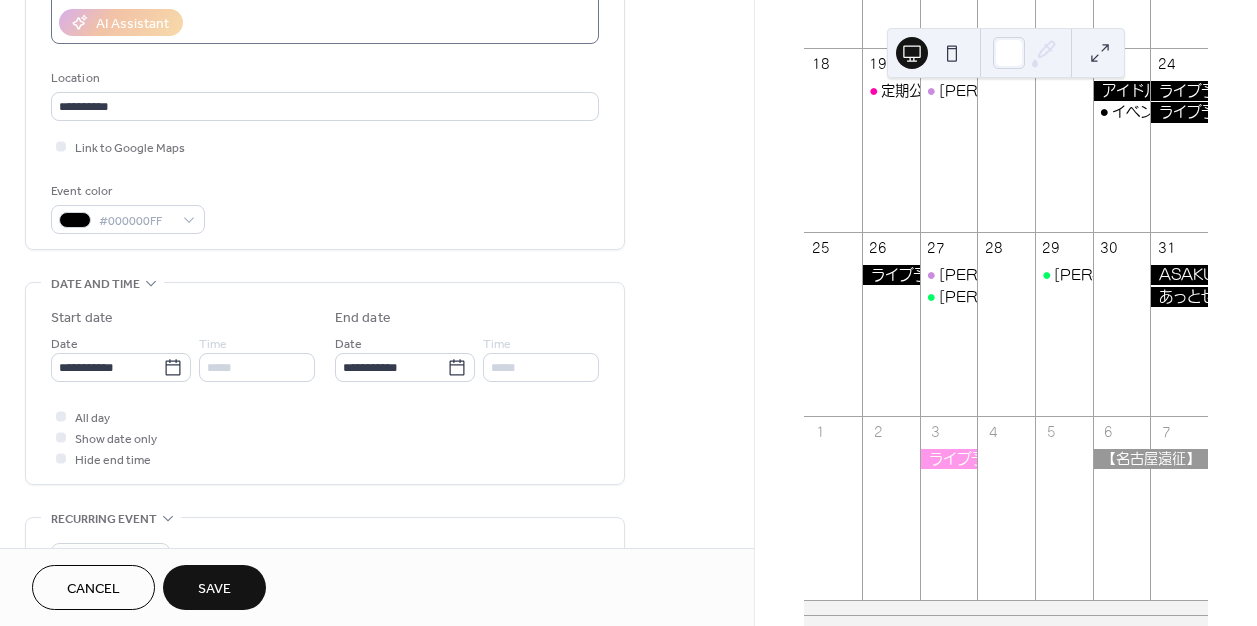 scroll, scrollTop: 574, scrollLeft: 0, axis: vertical 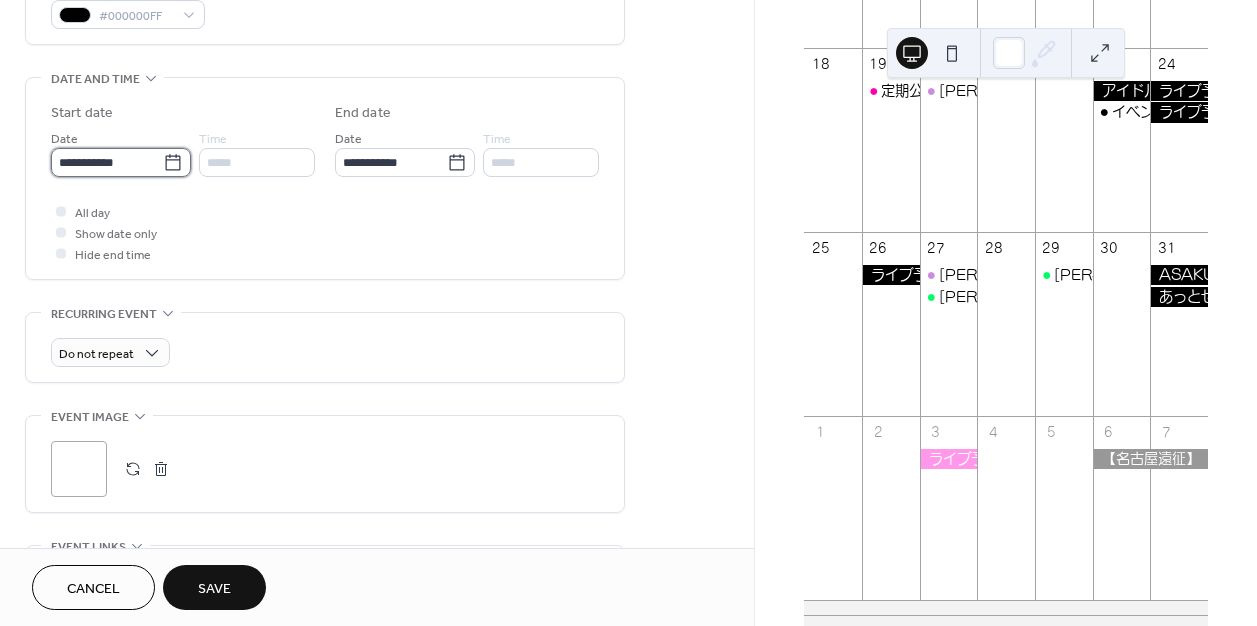 click on "**********" at bounding box center (107, 162) 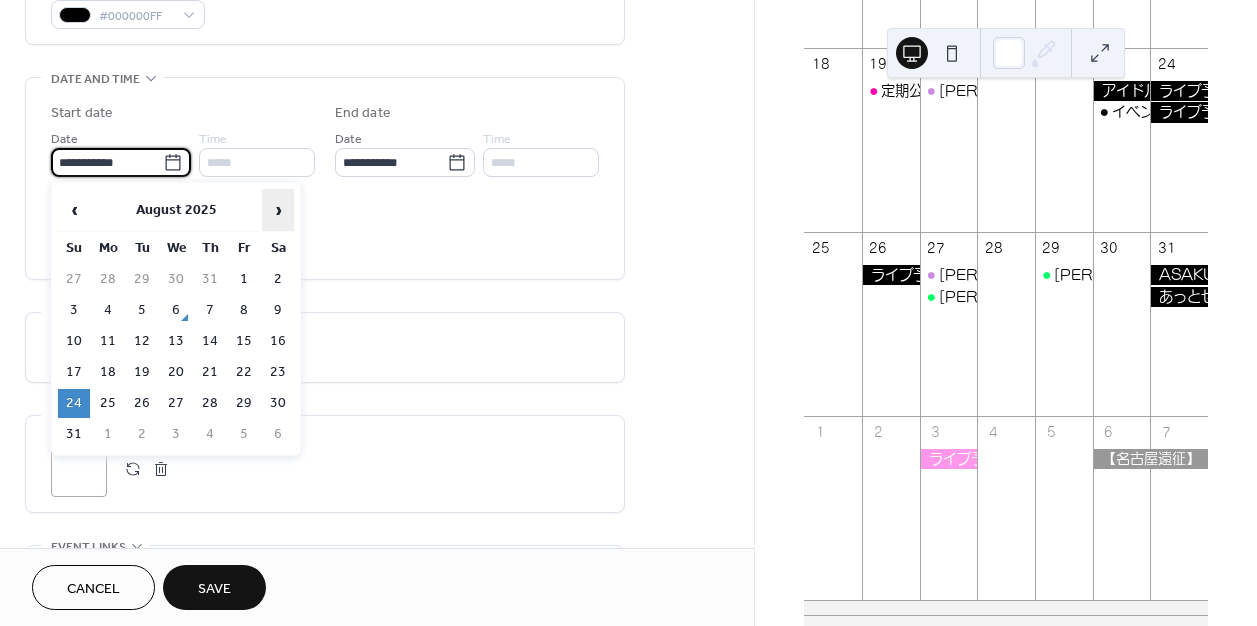 click on "›" at bounding box center (278, 210) 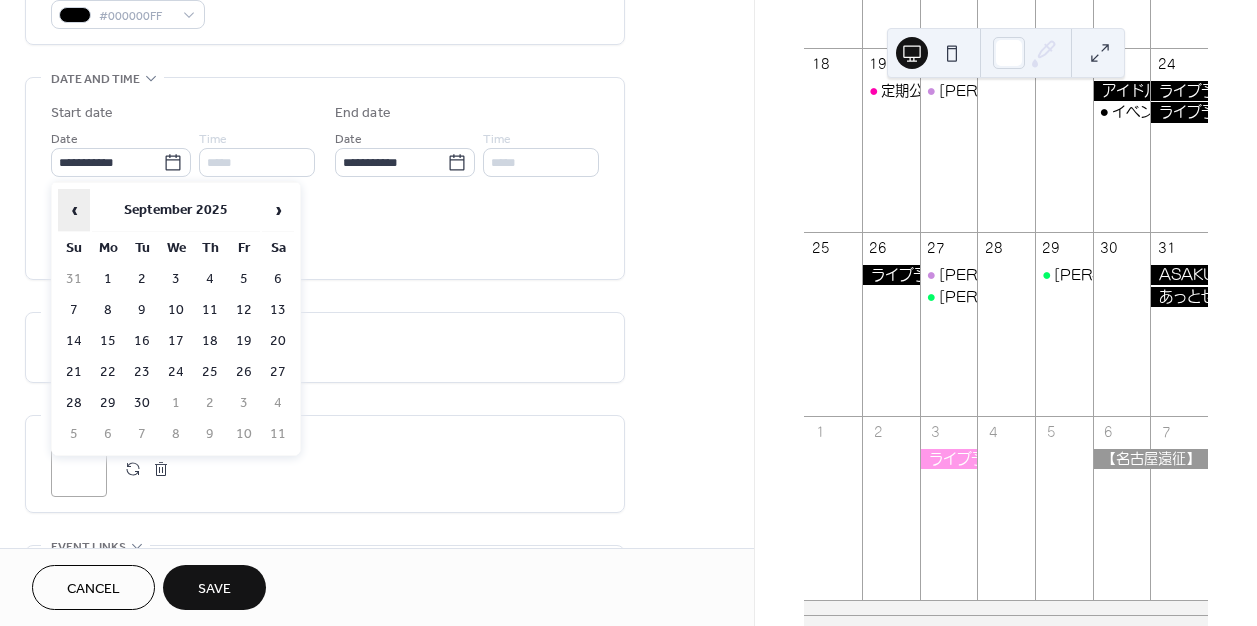 click on "‹" at bounding box center [74, 210] 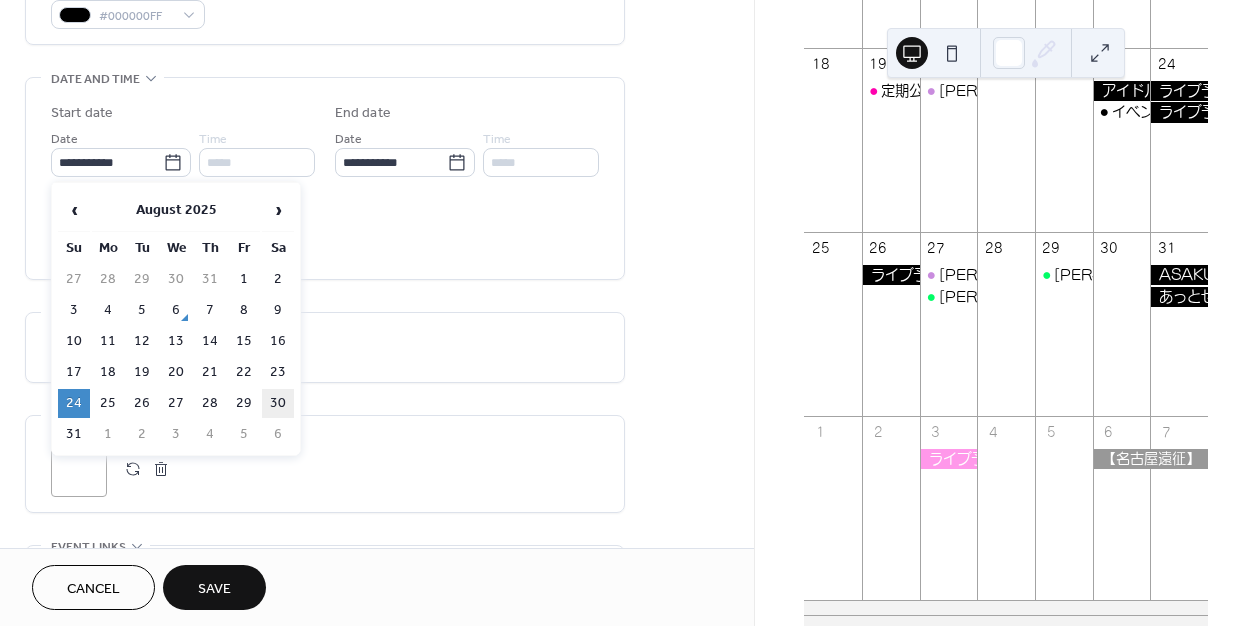 click on "30" at bounding box center [278, 403] 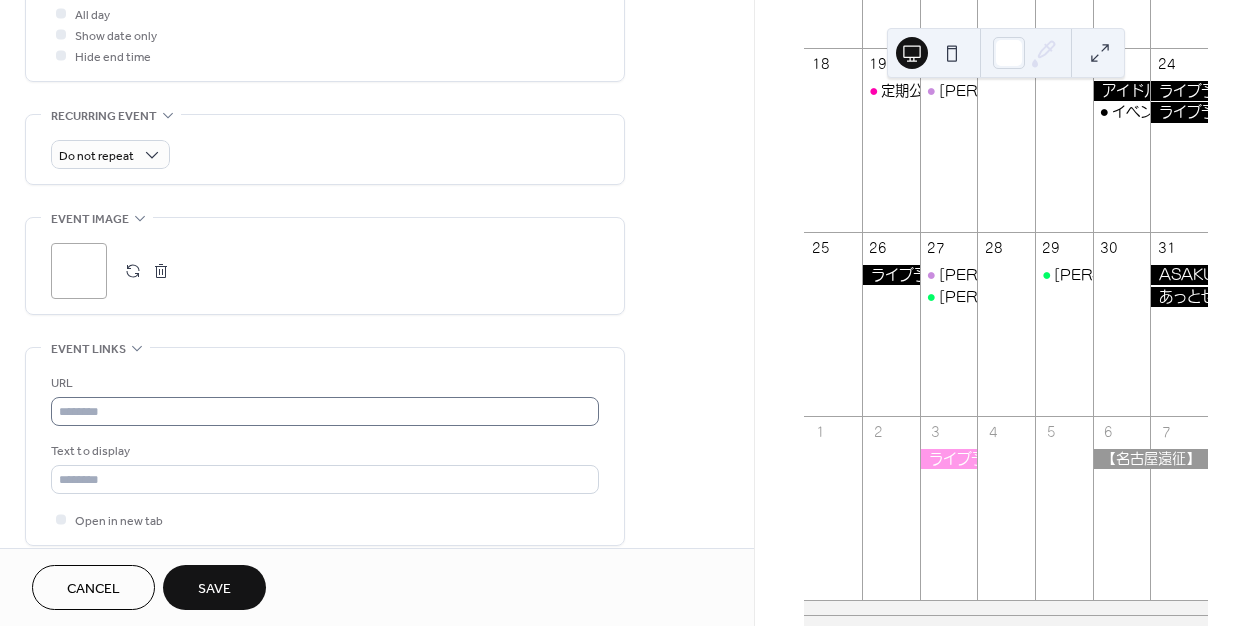 scroll, scrollTop: 938, scrollLeft: 0, axis: vertical 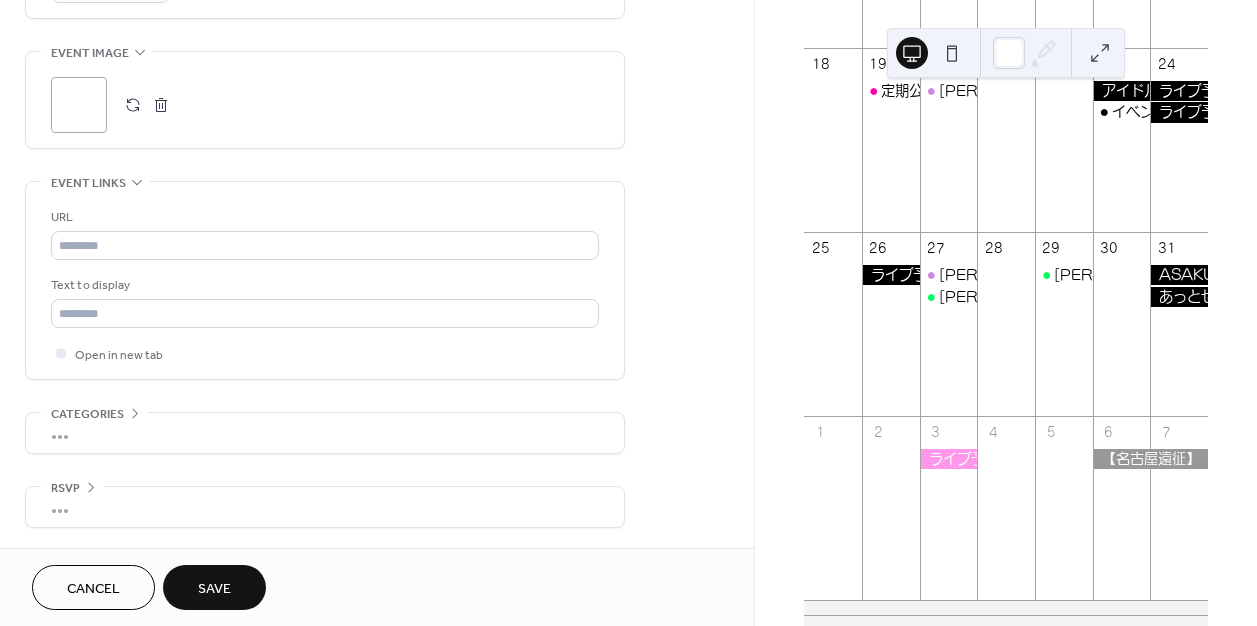 click on "Save" at bounding box center [214, 589] 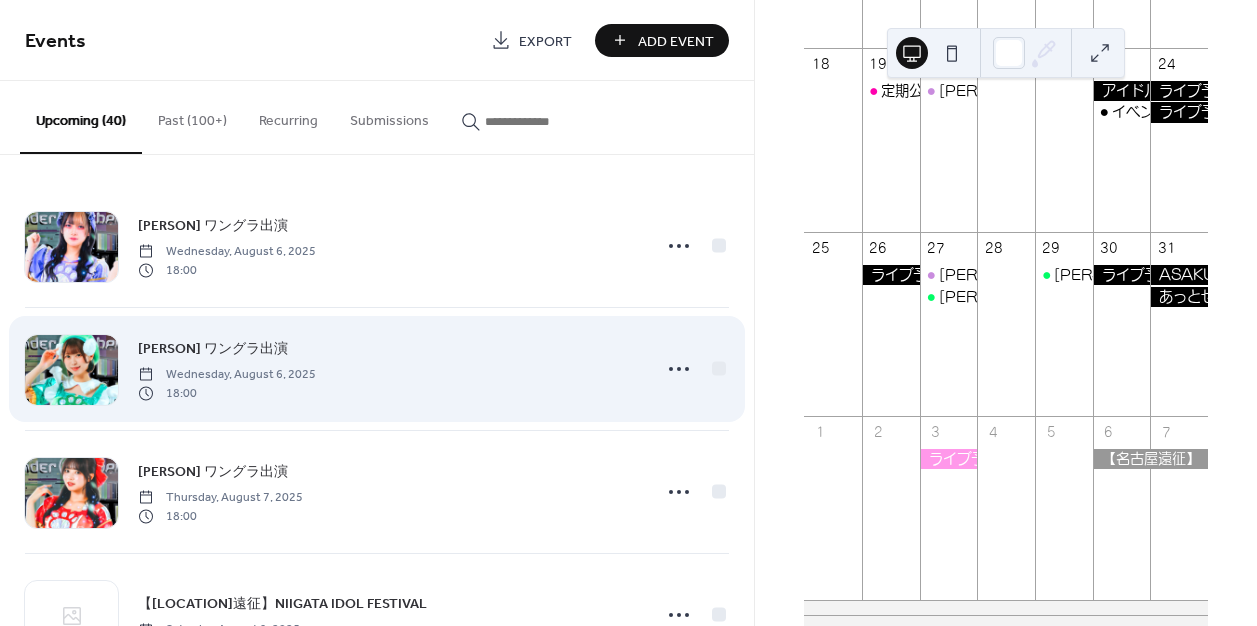 scroll, scrollTop: 49, scrollLeft: 0, axis: vertical 